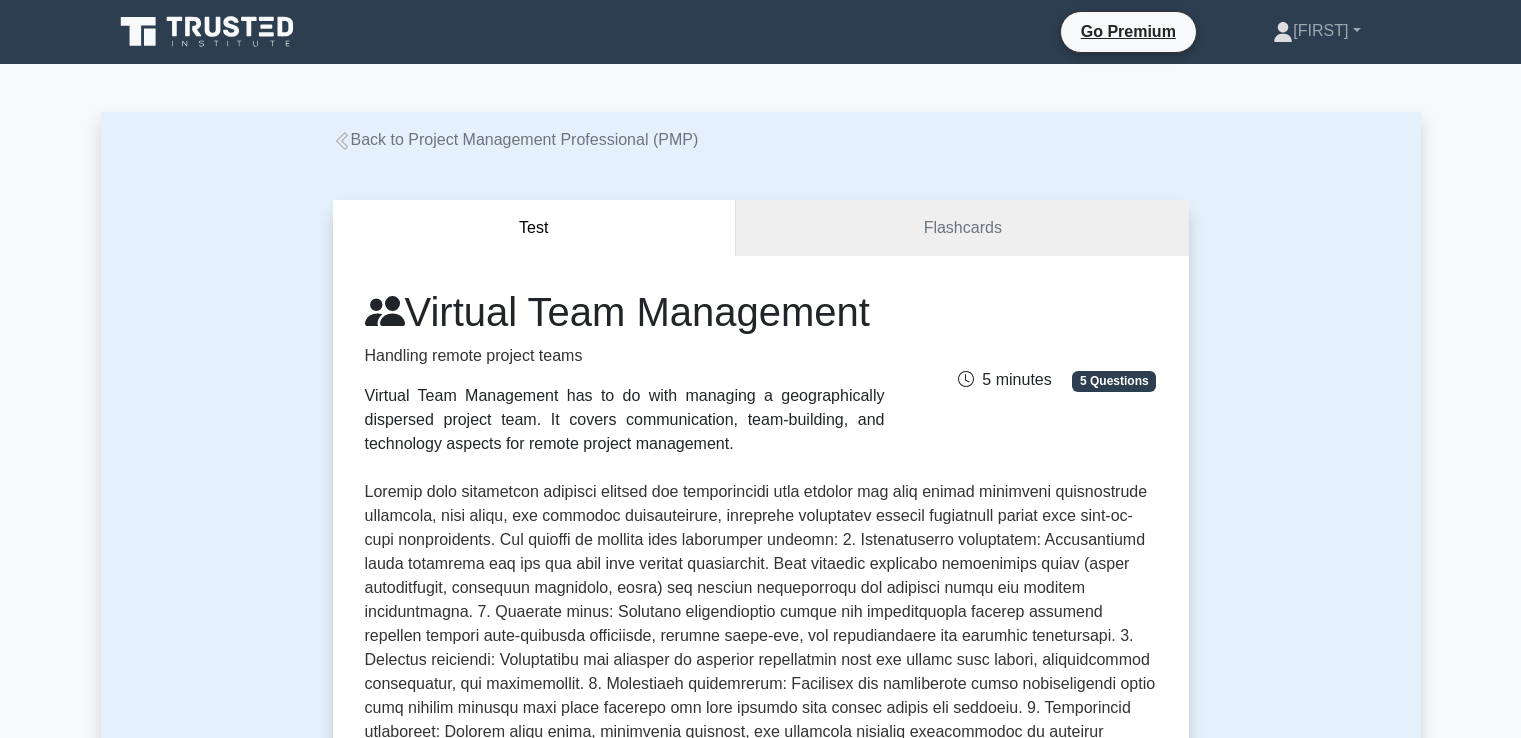 scroll, scrollTop: 800, scrollLeft: 0, axis: vertical 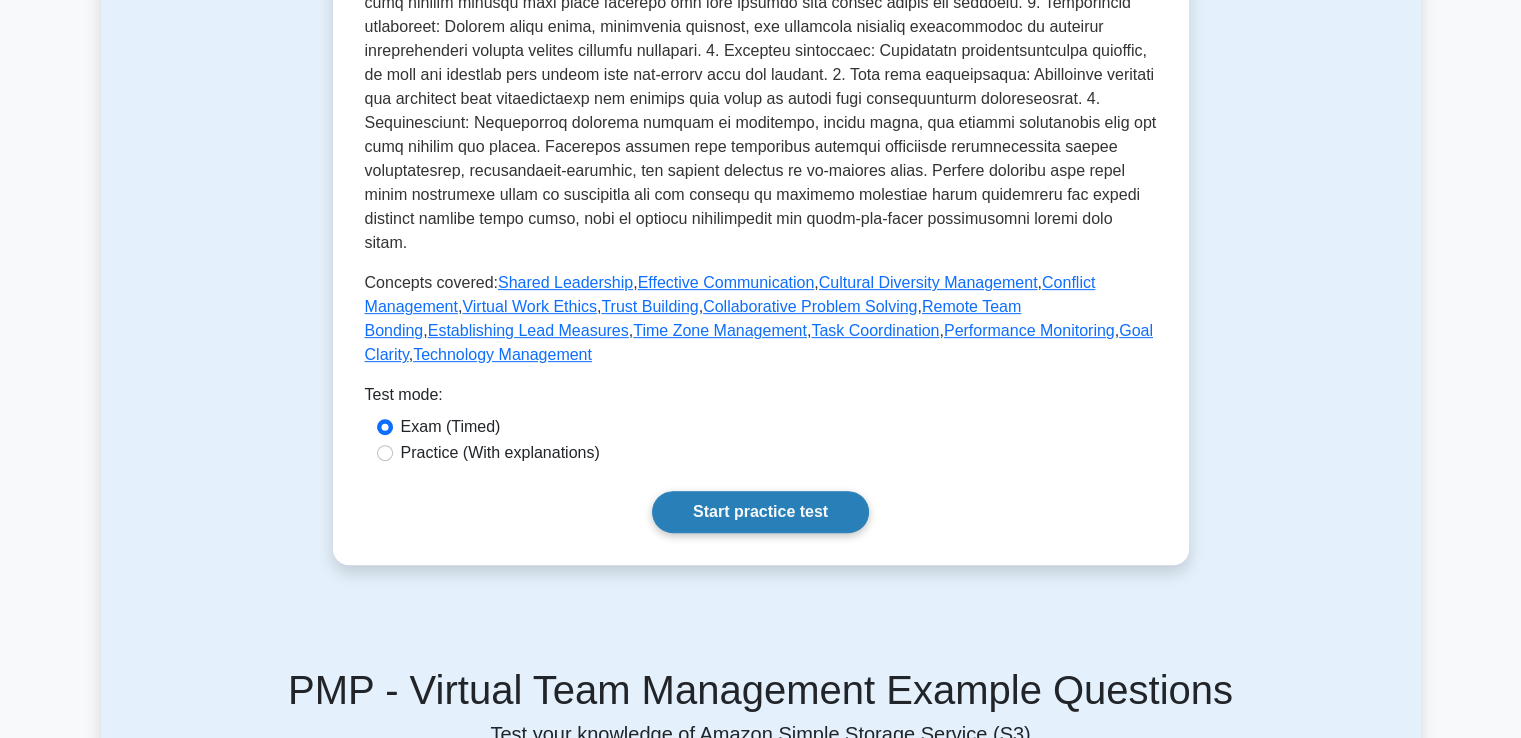 click on "Start practice test" at bounding box center [760, 512] 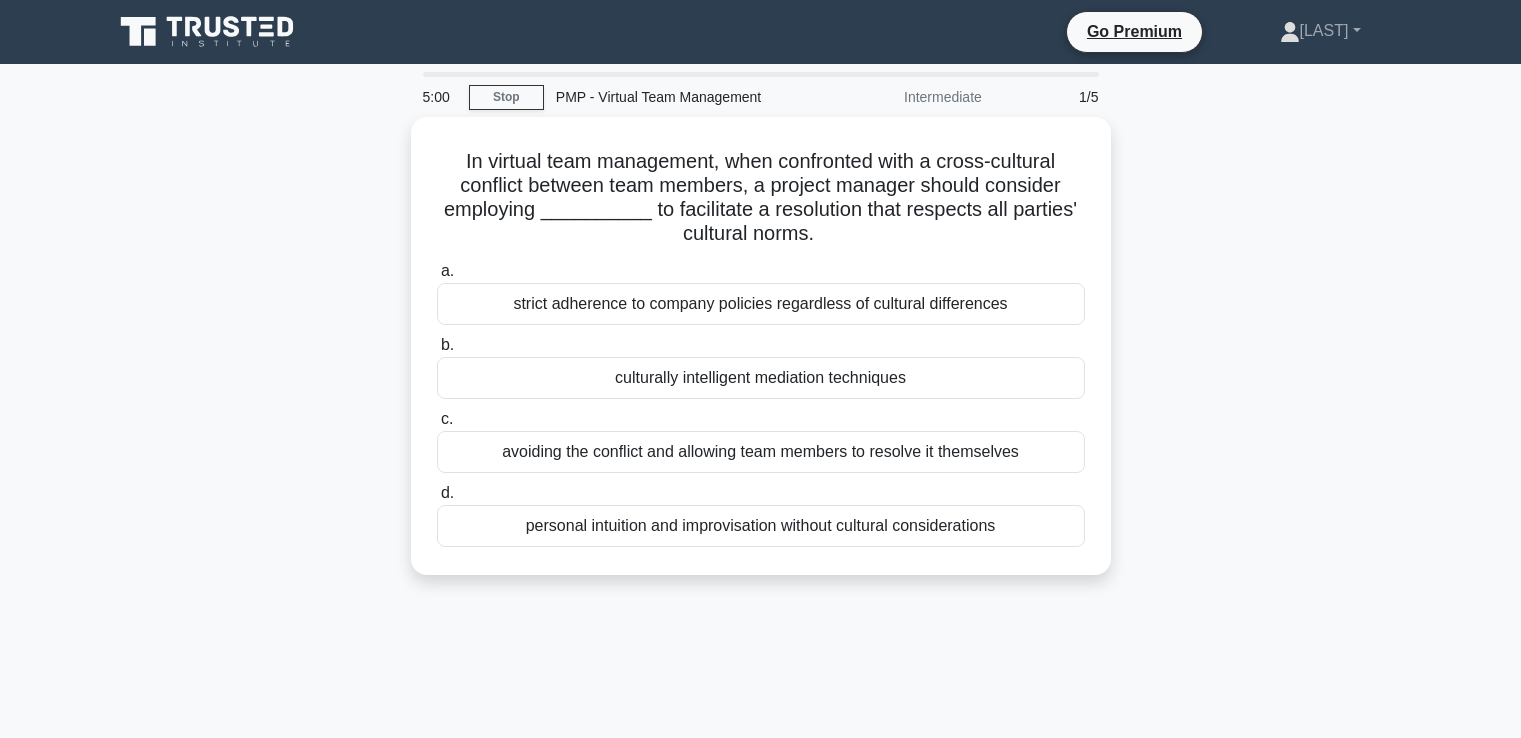scroll, scrollTop: 0, scrollLeft: 0, axis: both 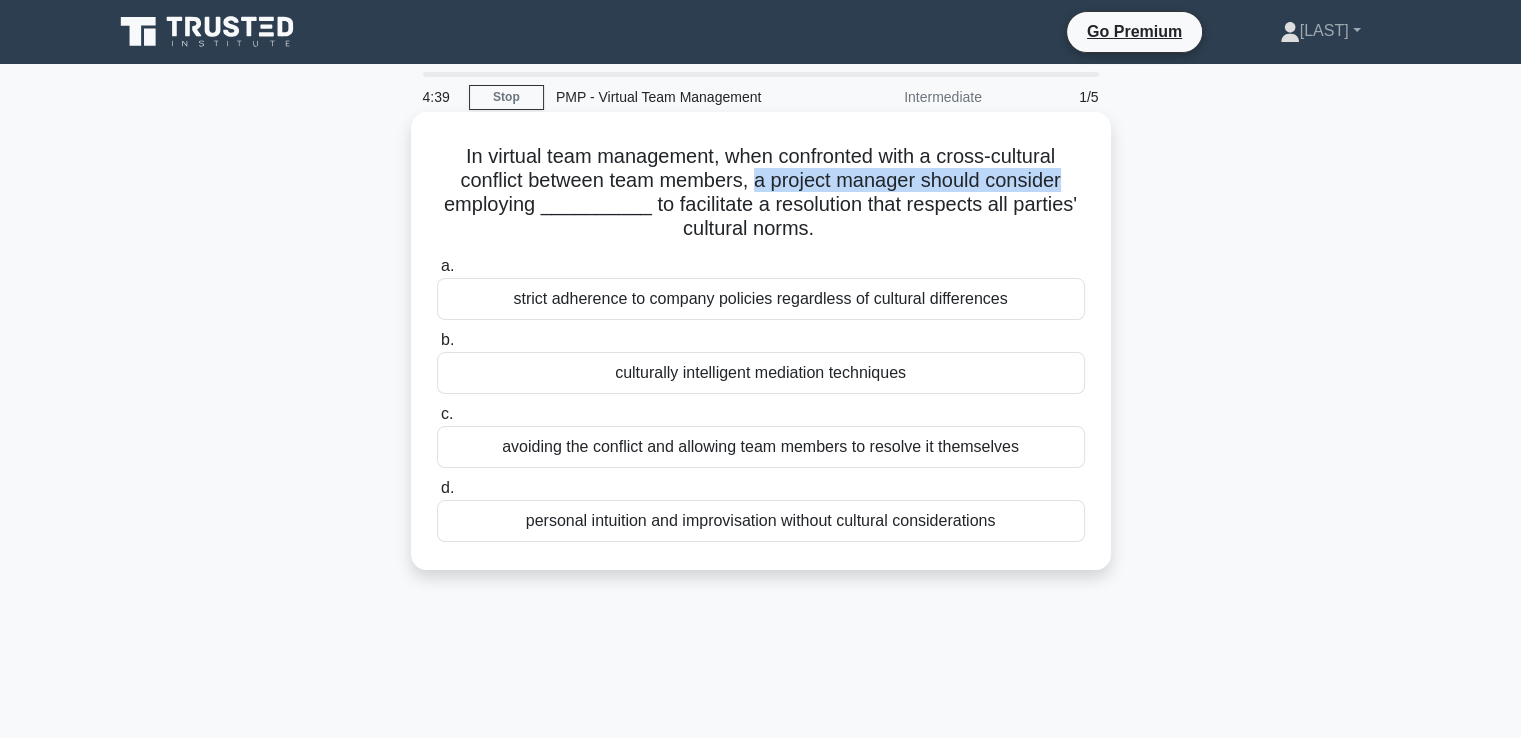 drag, startPoint x: 758, startPoint y: 181, endPoint x: 1077, endPoint y: 174, distance: 319.07678 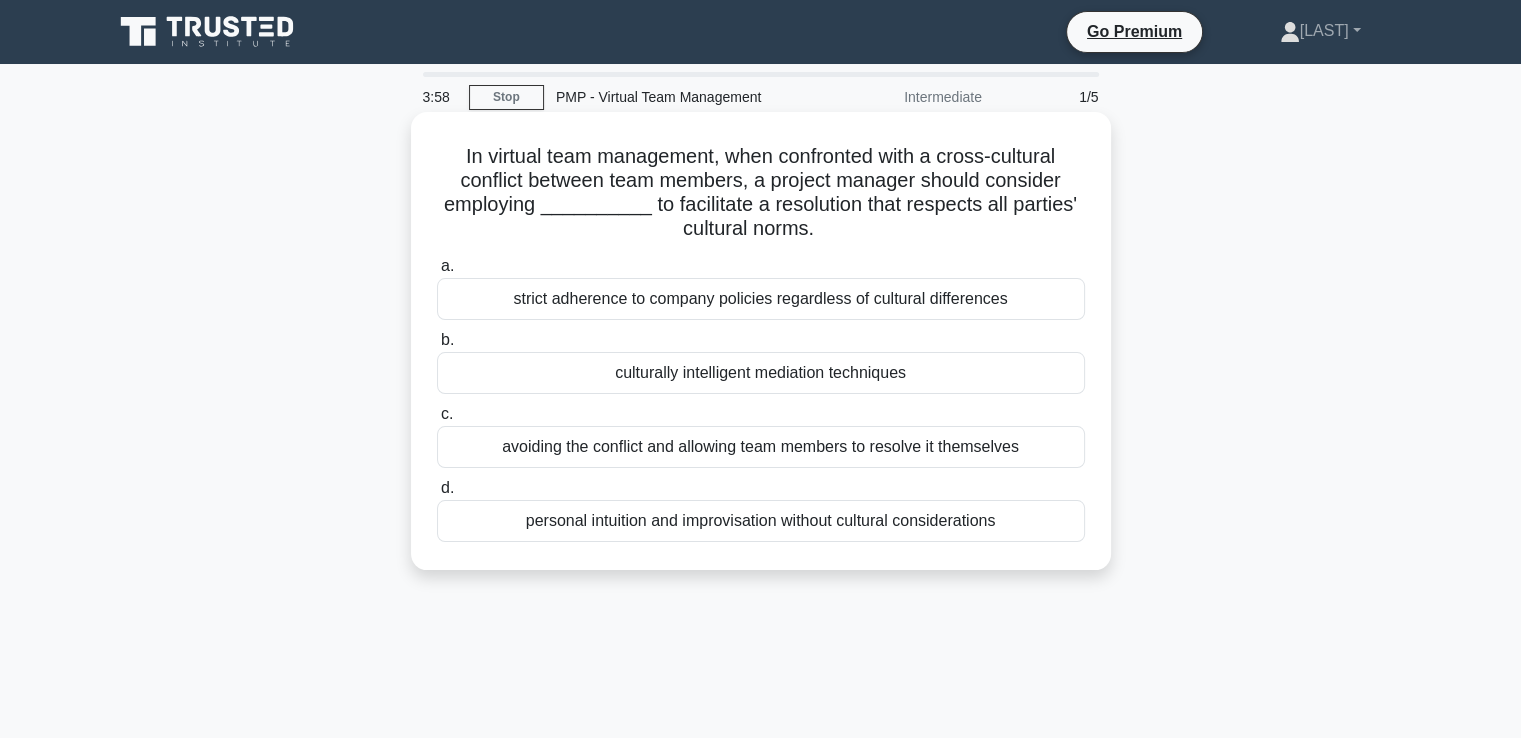 click on "strict adherence to company policies regardless of cultural differences" at bounding box center (761, 299) 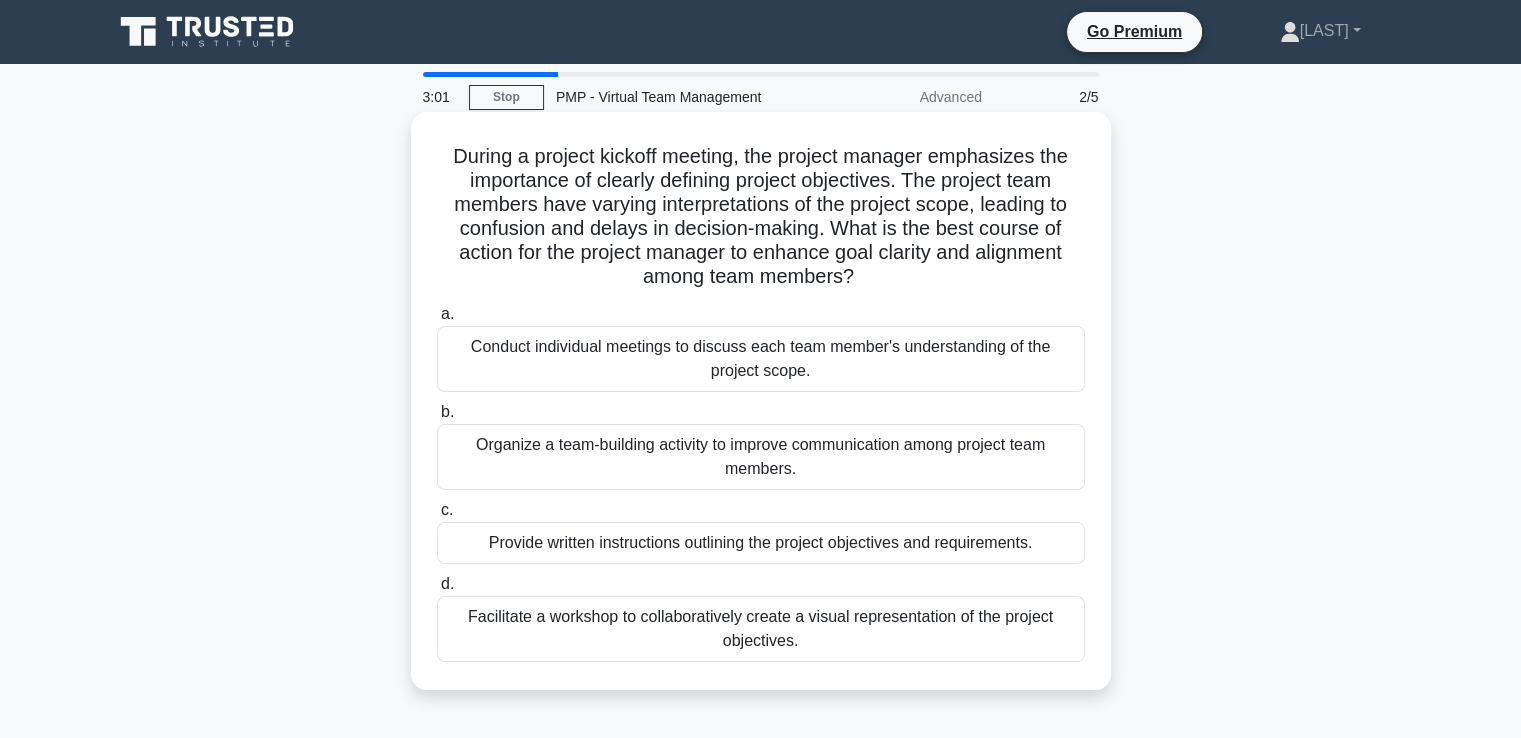 click on "Facilitate a workshop to collaboratively create a visual representation of the project objectives." at bounding box center [761, 629] 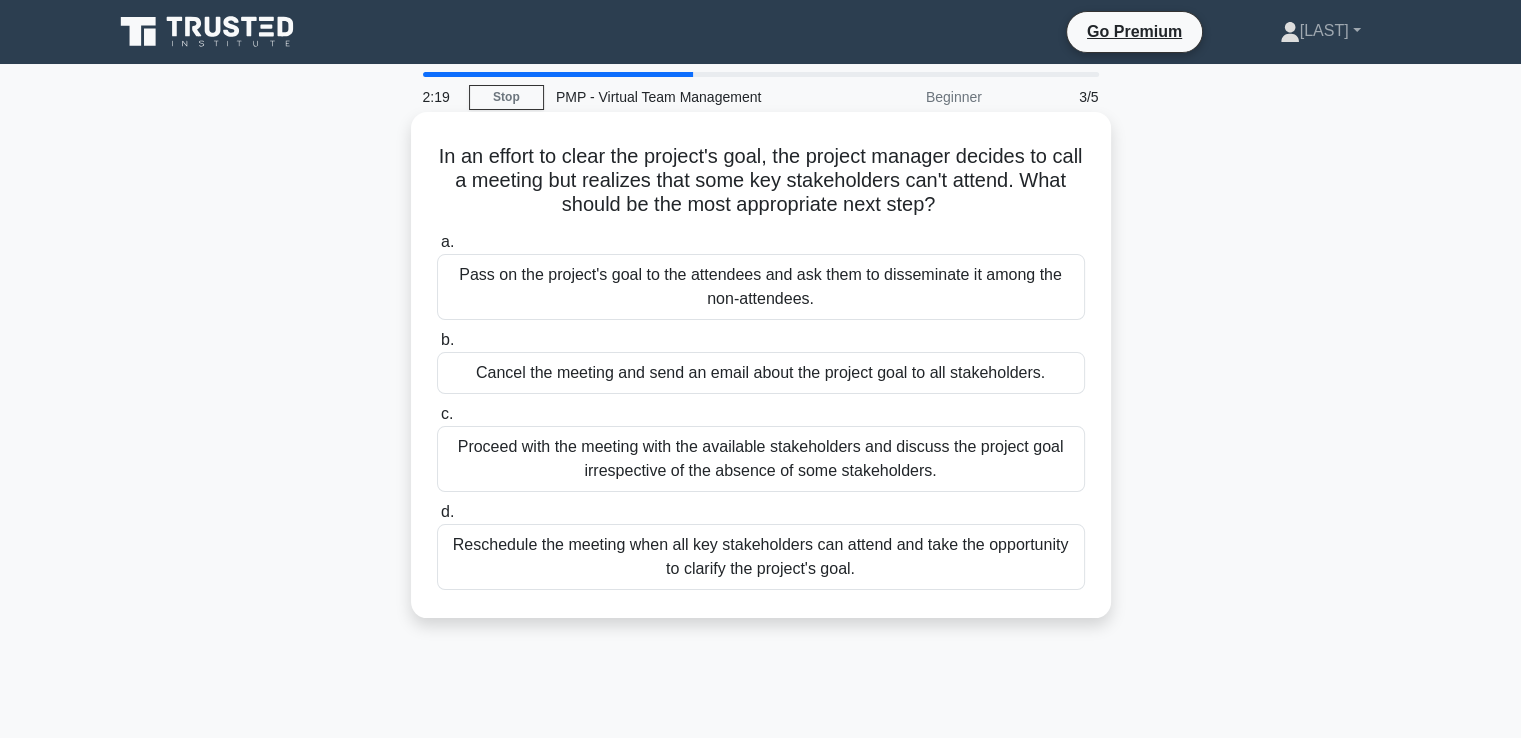 click on "Reschedule the meeting when all key stakeholders can attend and take the opportunity to clarify the project's goal." at bounding box center [761, 557] 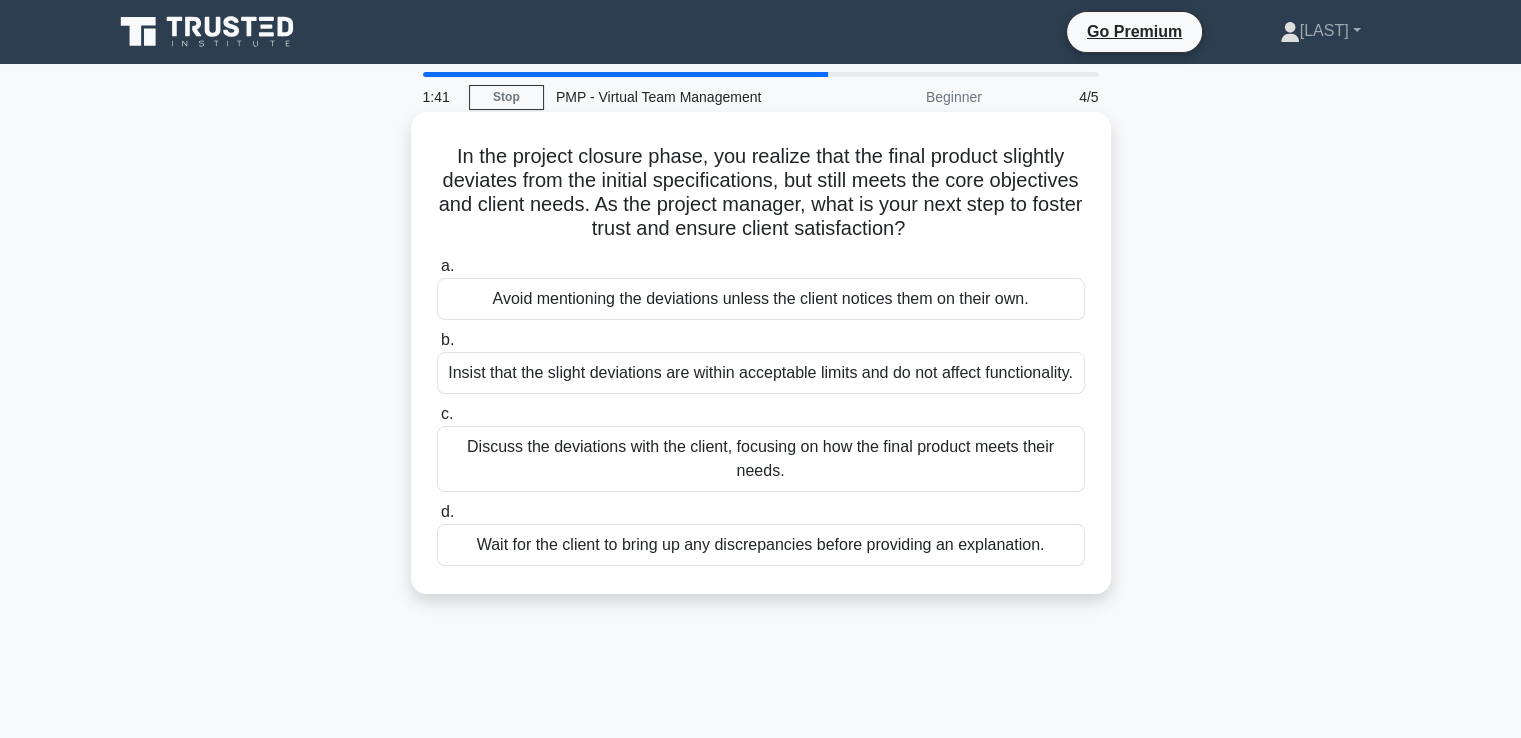 click on "Discuss the deviations with the client, focusing on how the final product meets their needs." at bounding box center (761, 459) 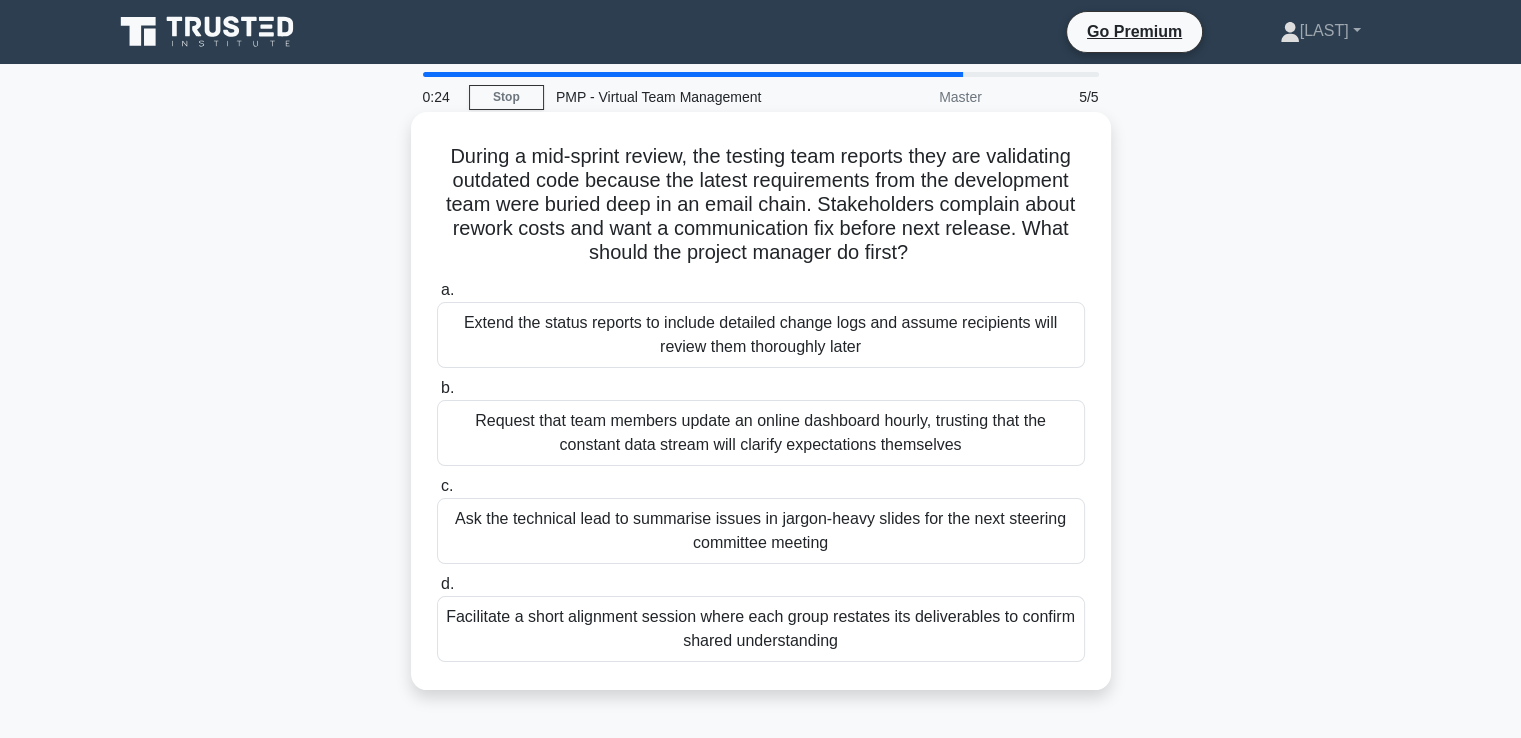 click on "Facilitate a short alignment session where each group restates its deliverables to confirm shared understanding" at bounding box center (761, 629) 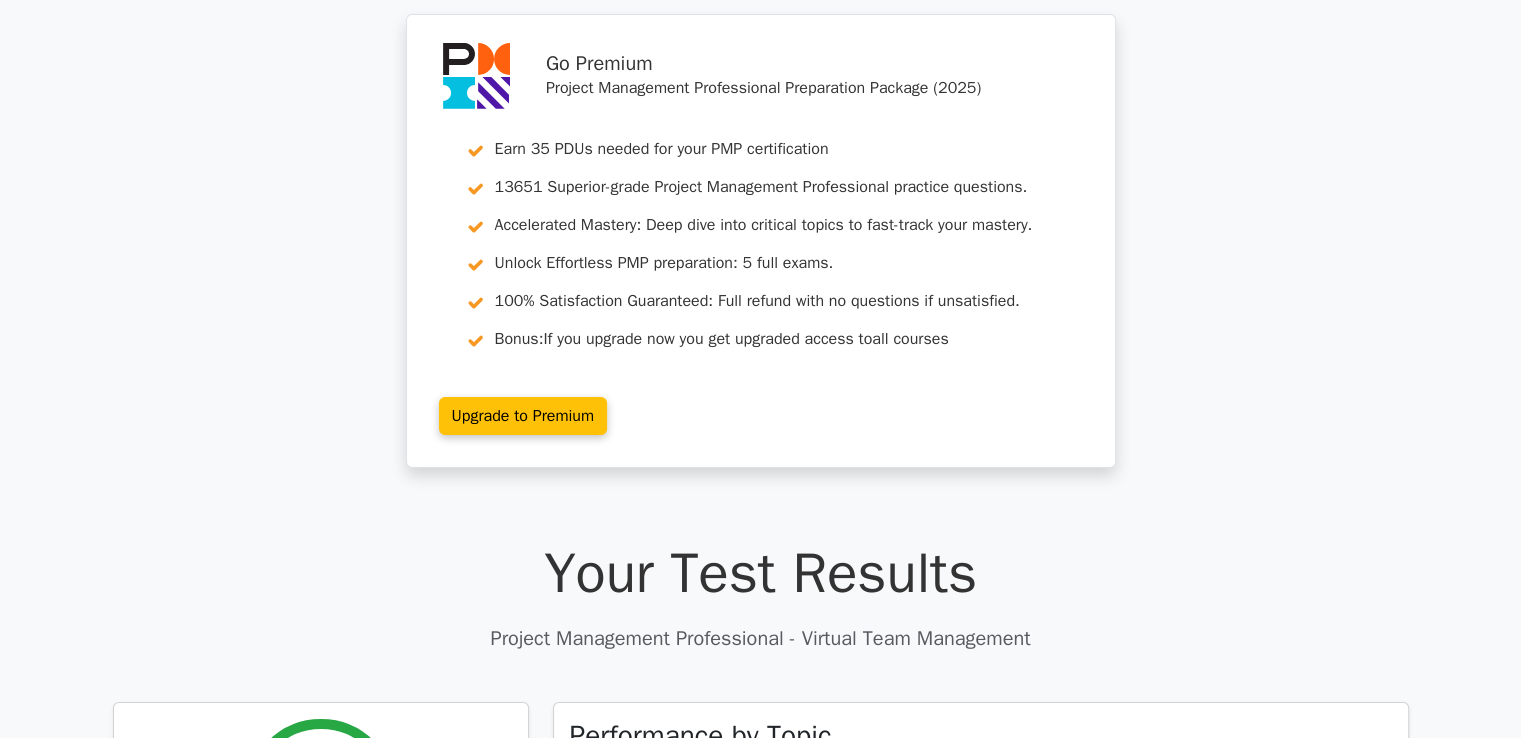 scroll, scrollTop: 300, scrollLeft: 0, axis: vertical 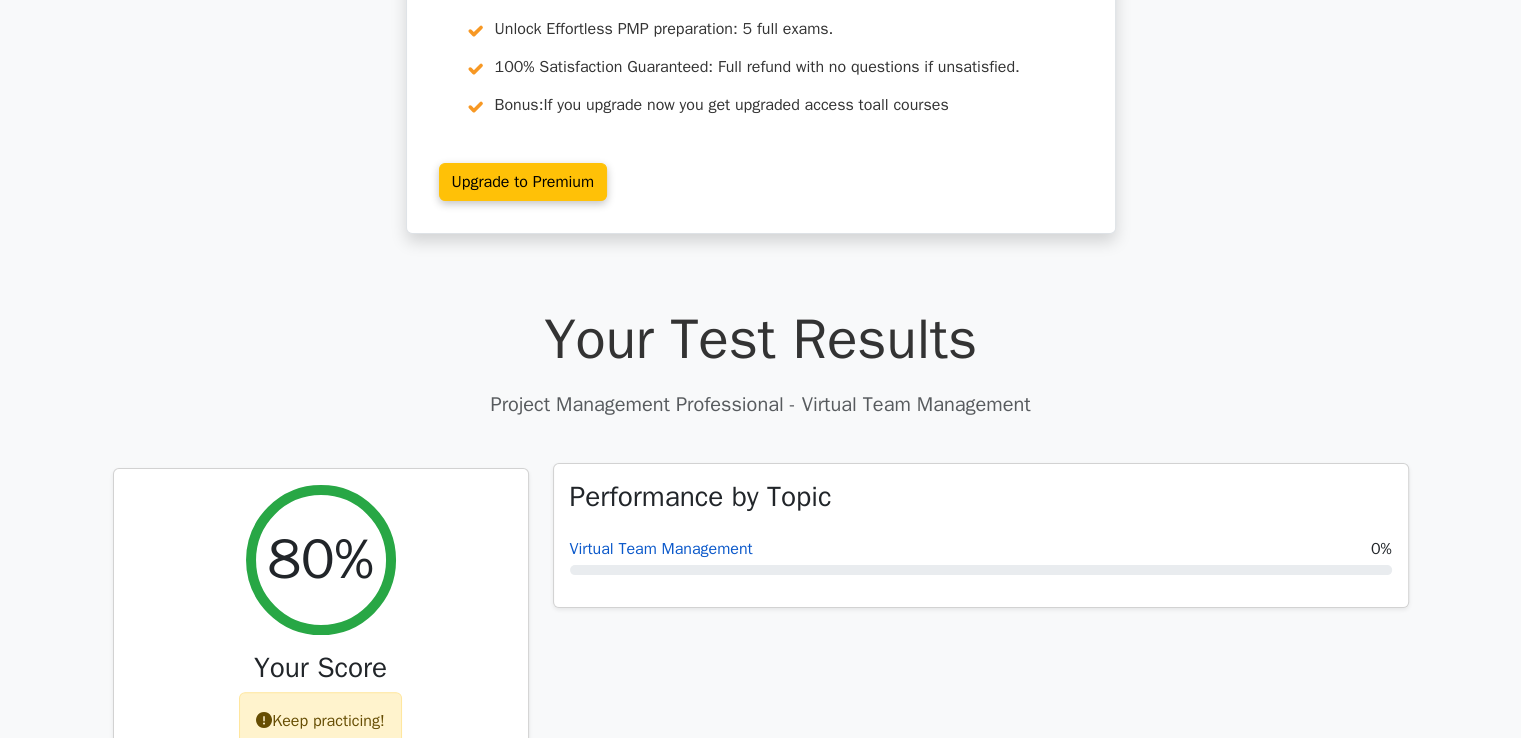 click on "Virtual Team Management" at bounding box center (661, 549) 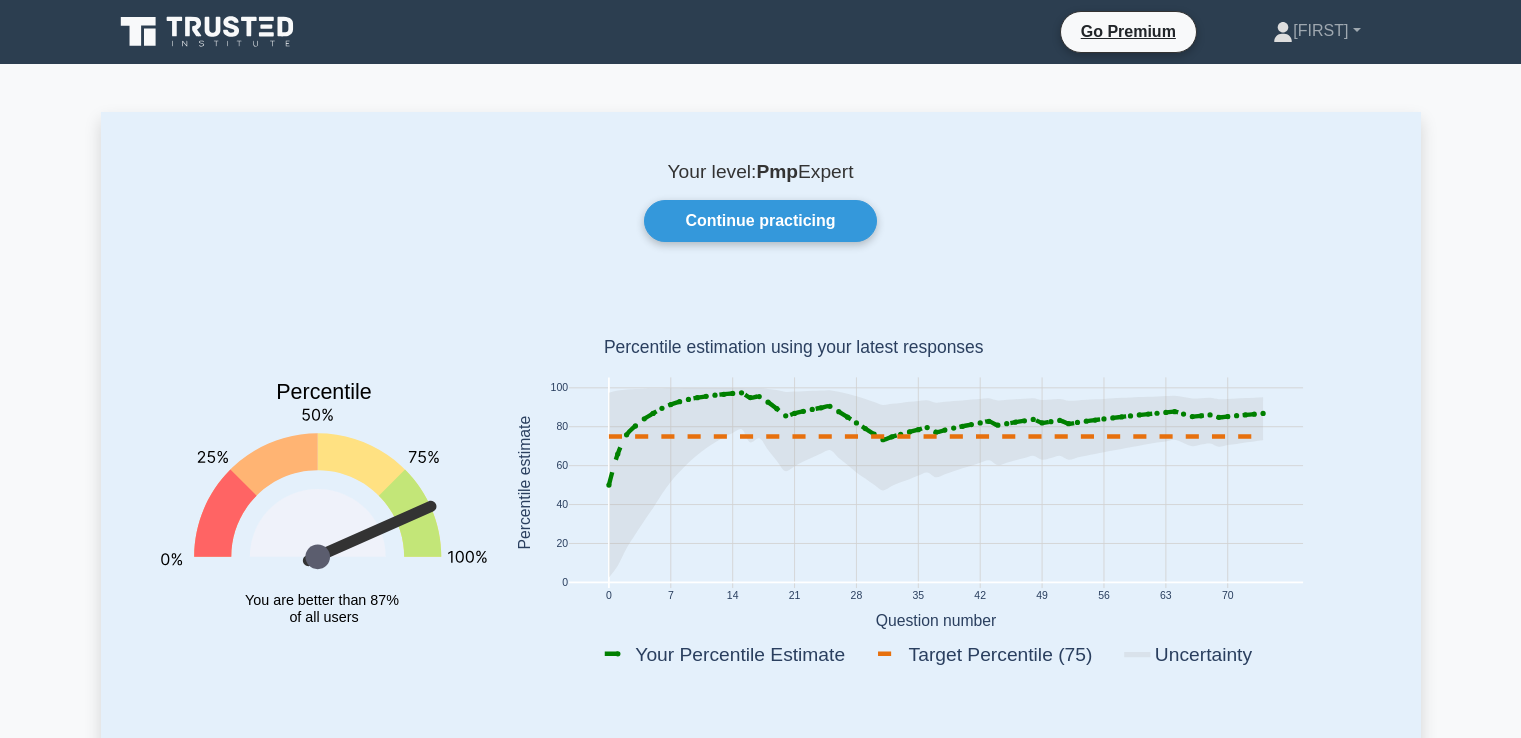 scroll, scrollTop: 0, scrollLeft: 0, axis: both 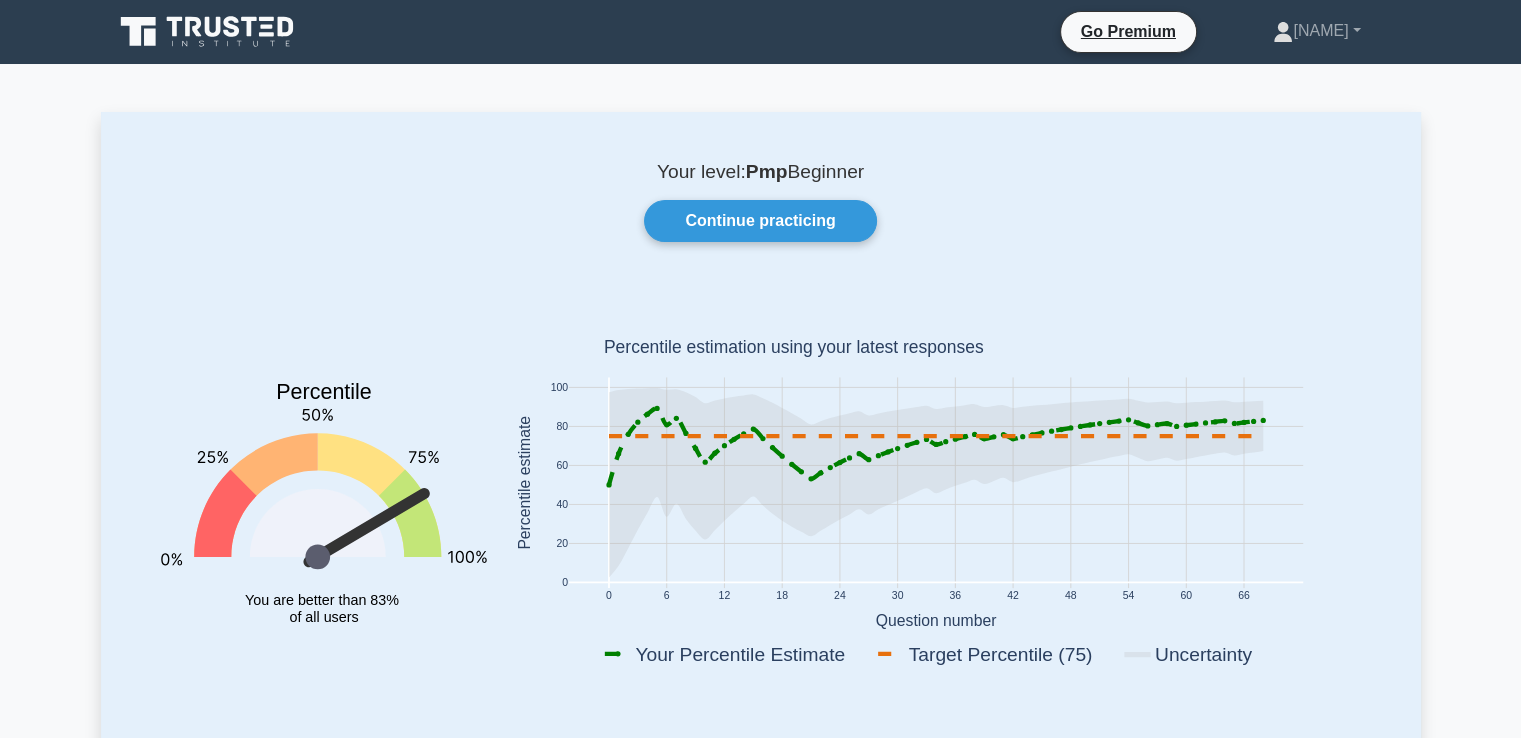 click 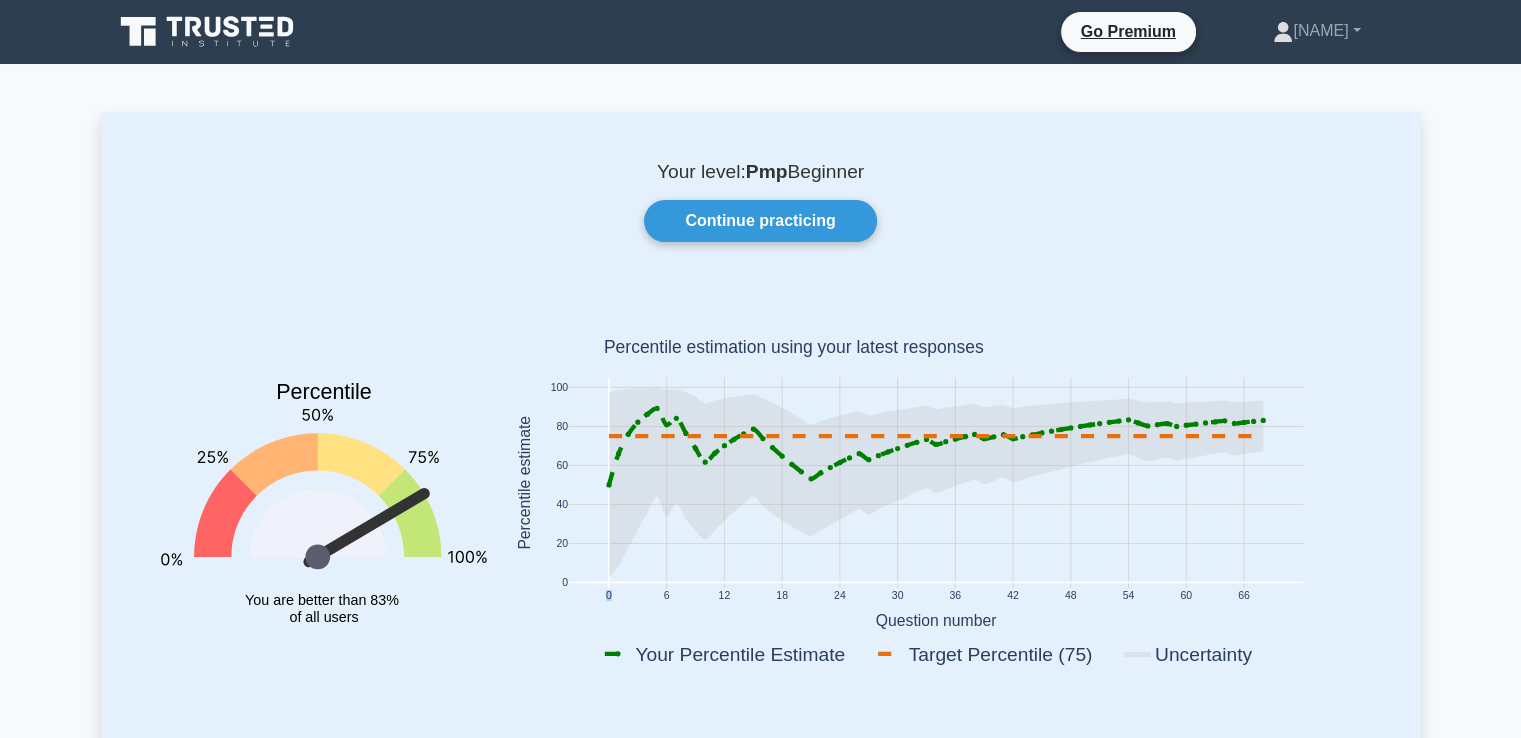 click 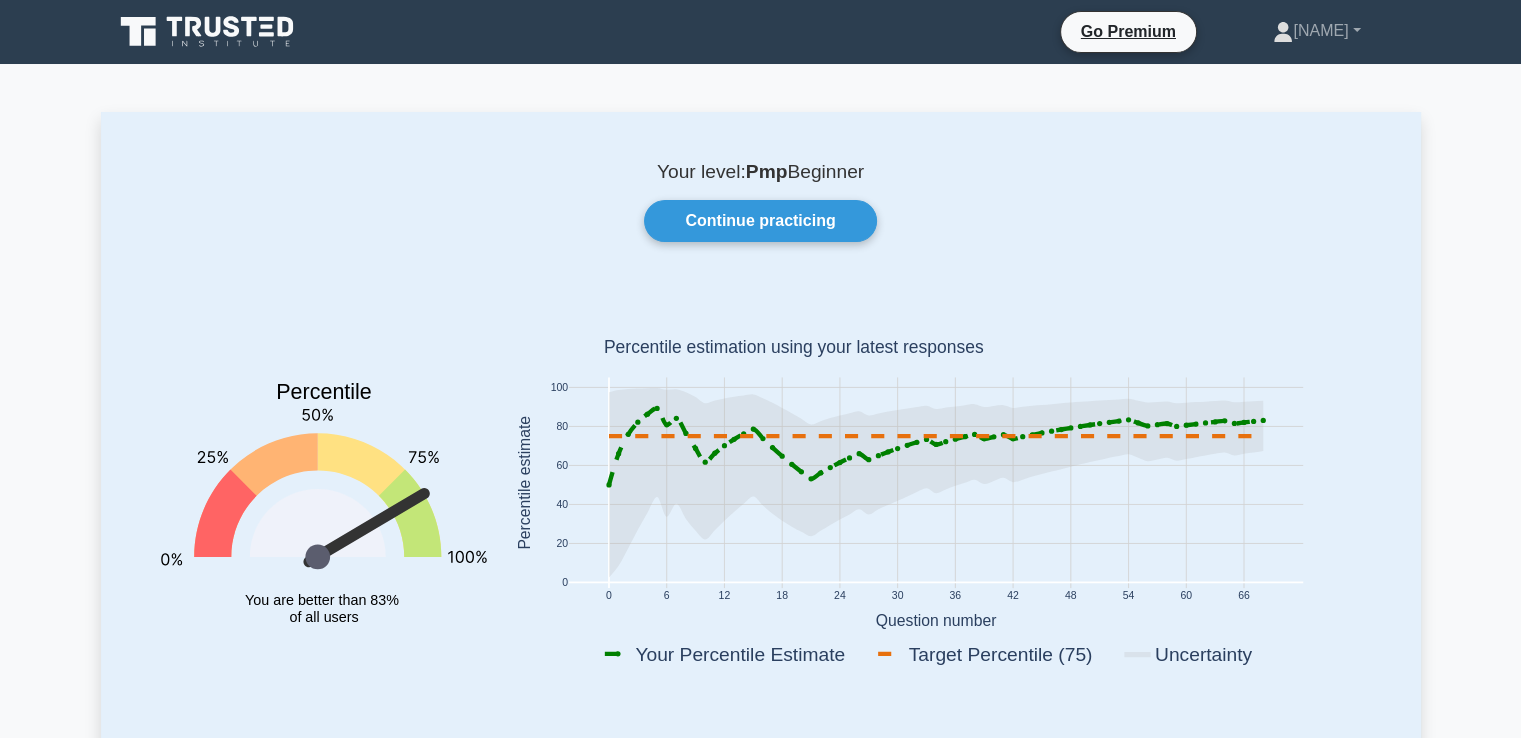 click 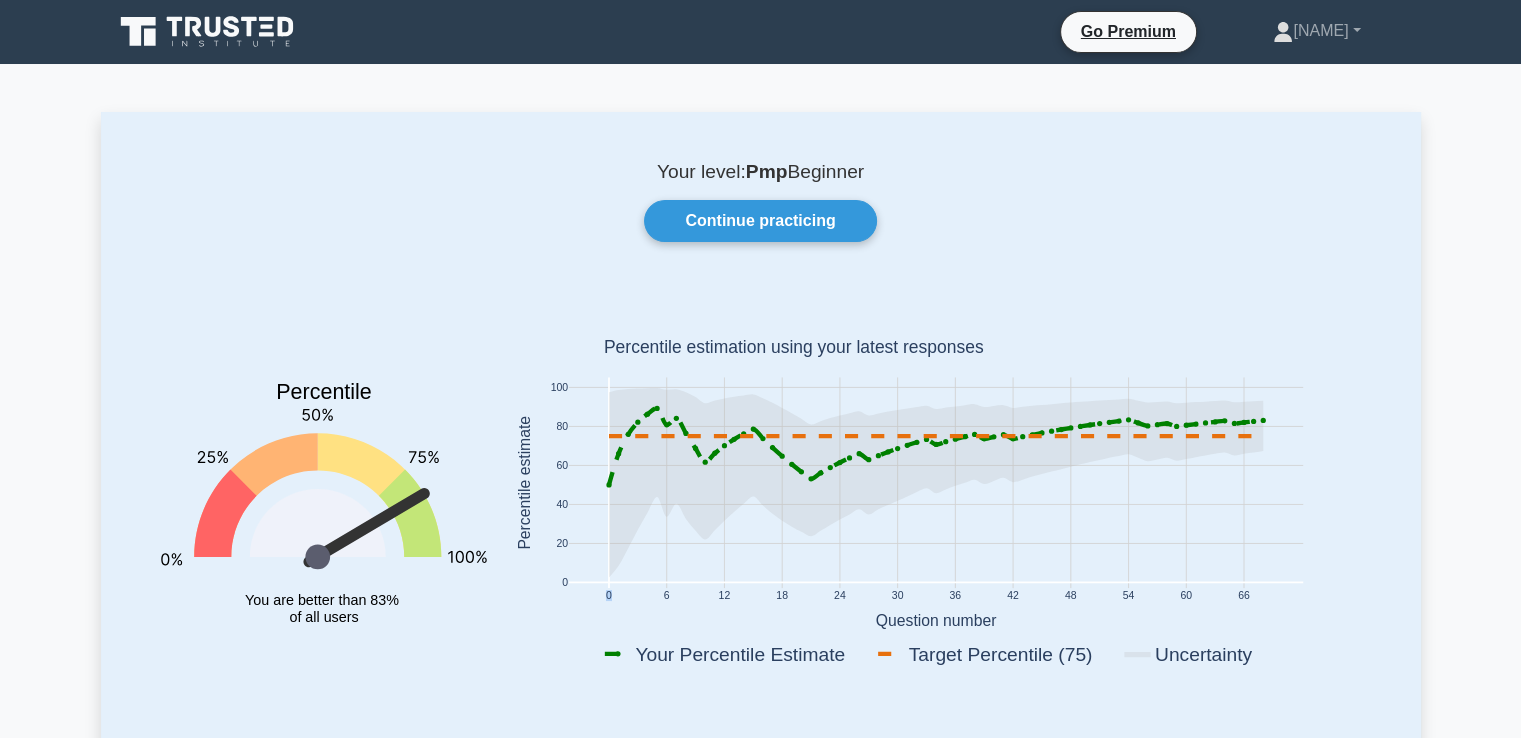 click 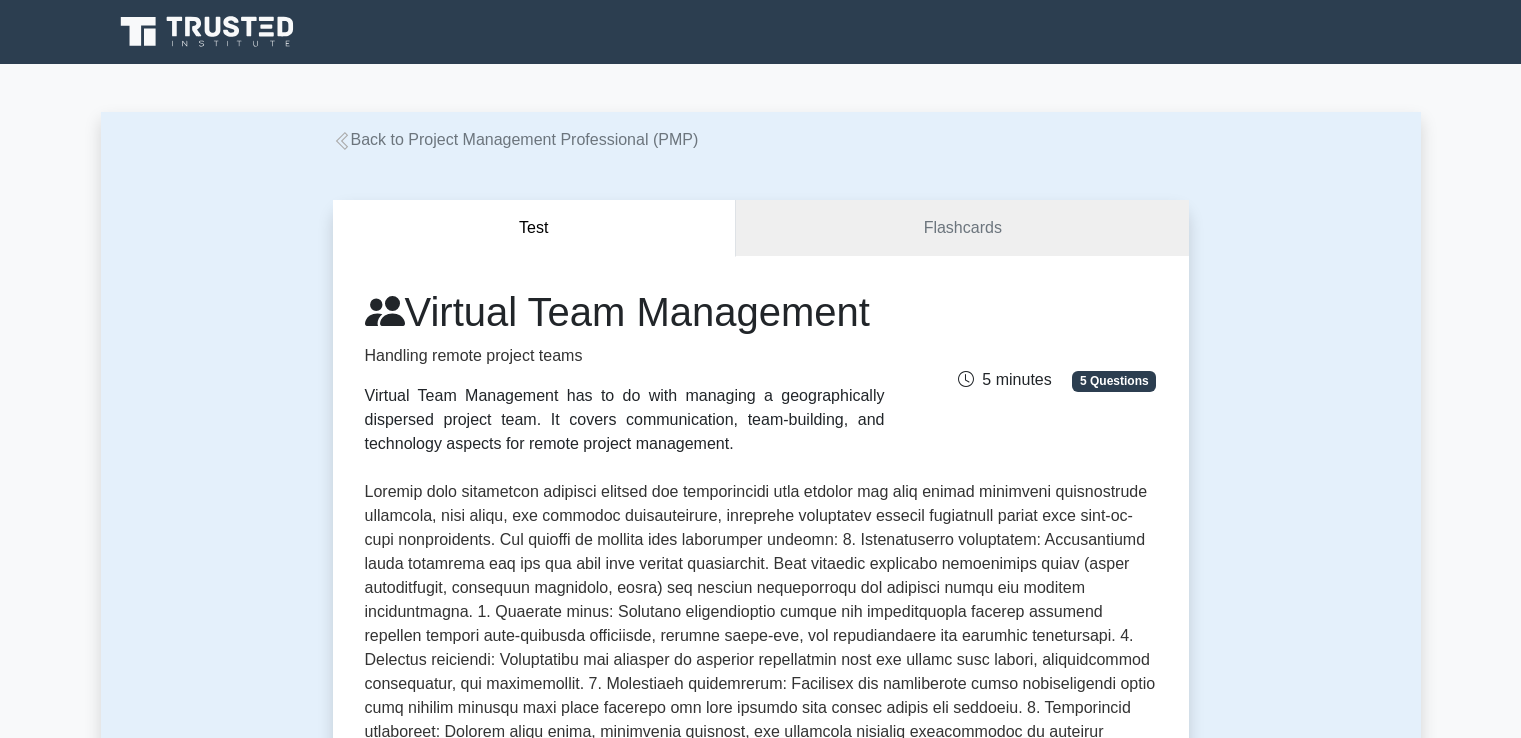 scroll, scrollTop: 0, scrollLeft: 0, axis: both 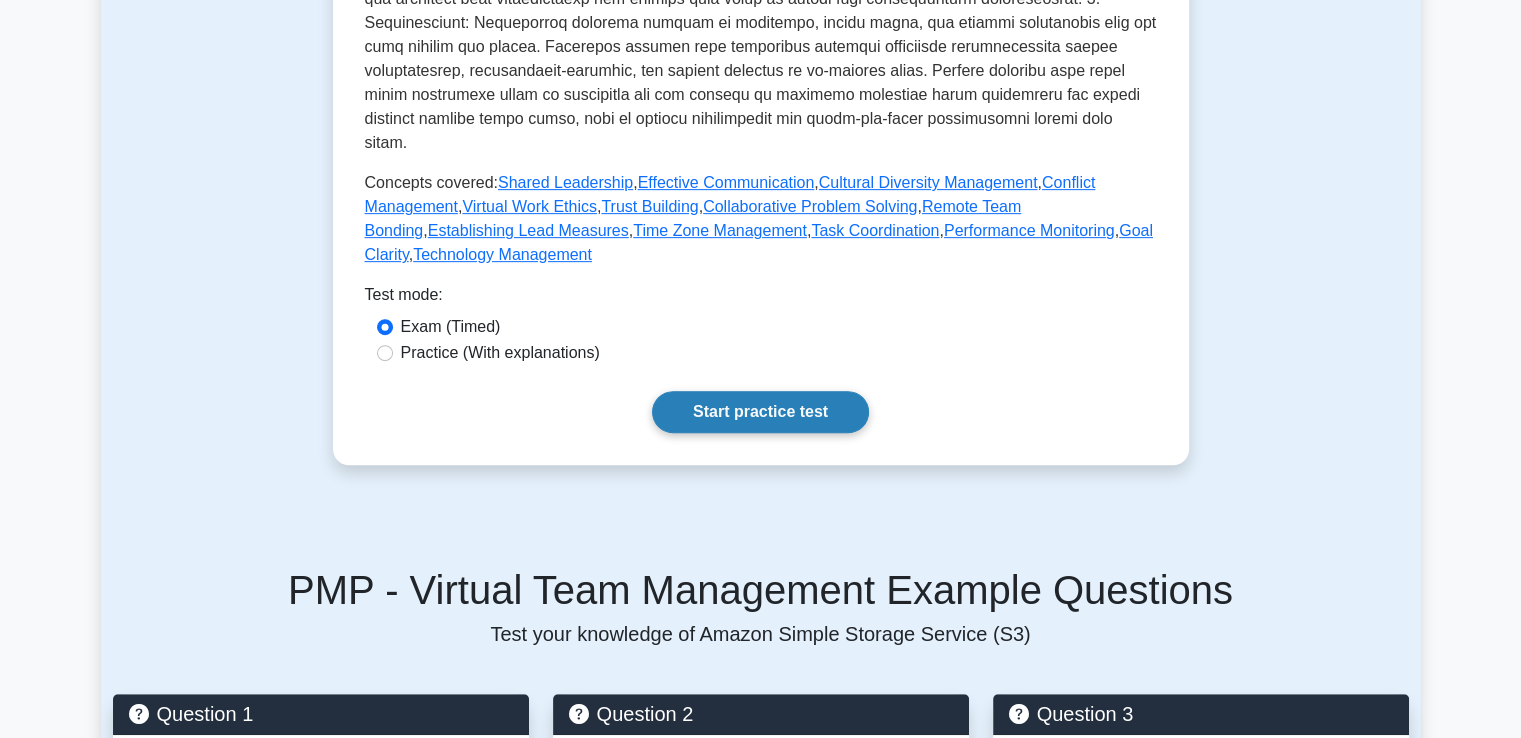 click on "Start practice test" at bounding box center (760, 412) 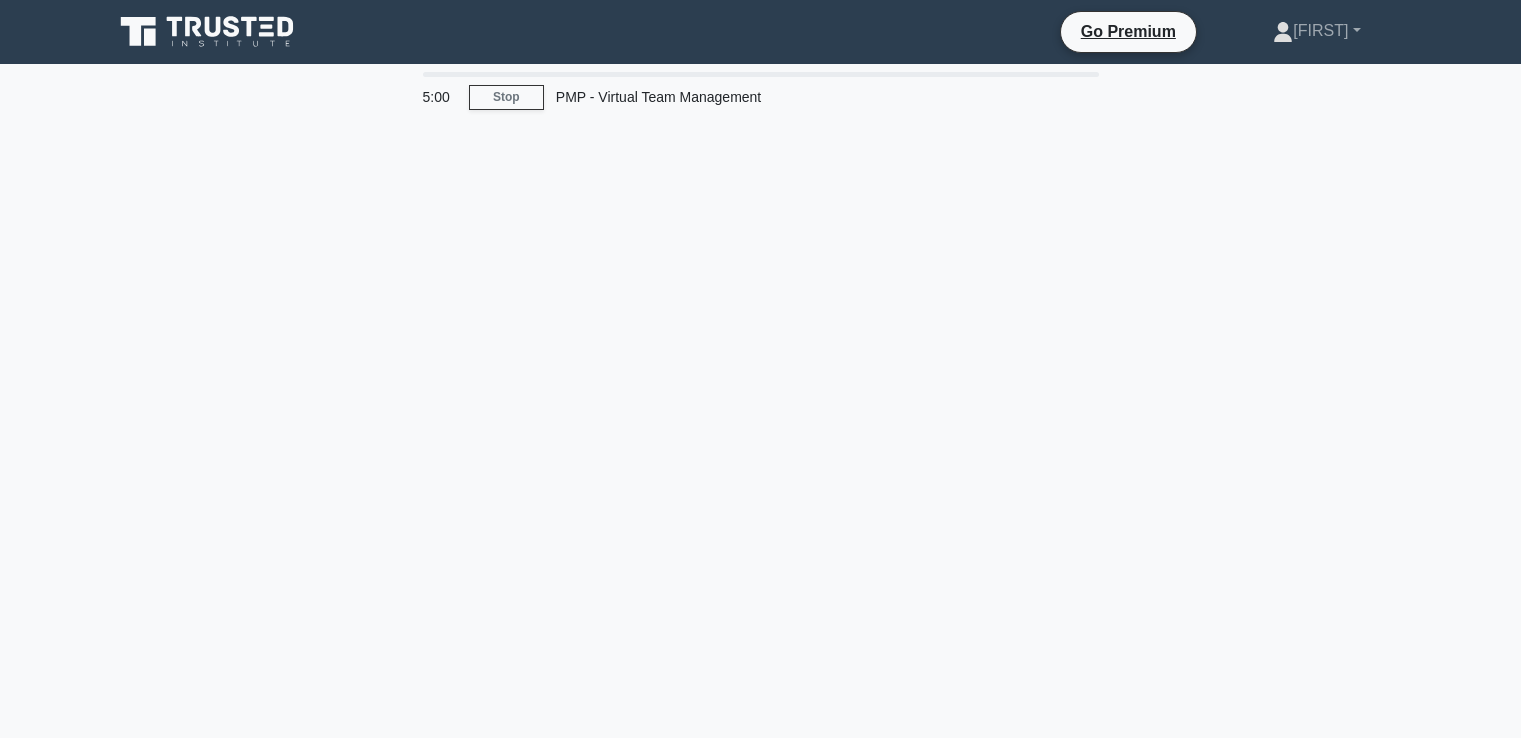 scroll, scrollTop: 0, scrollLeft: 0, axis: both 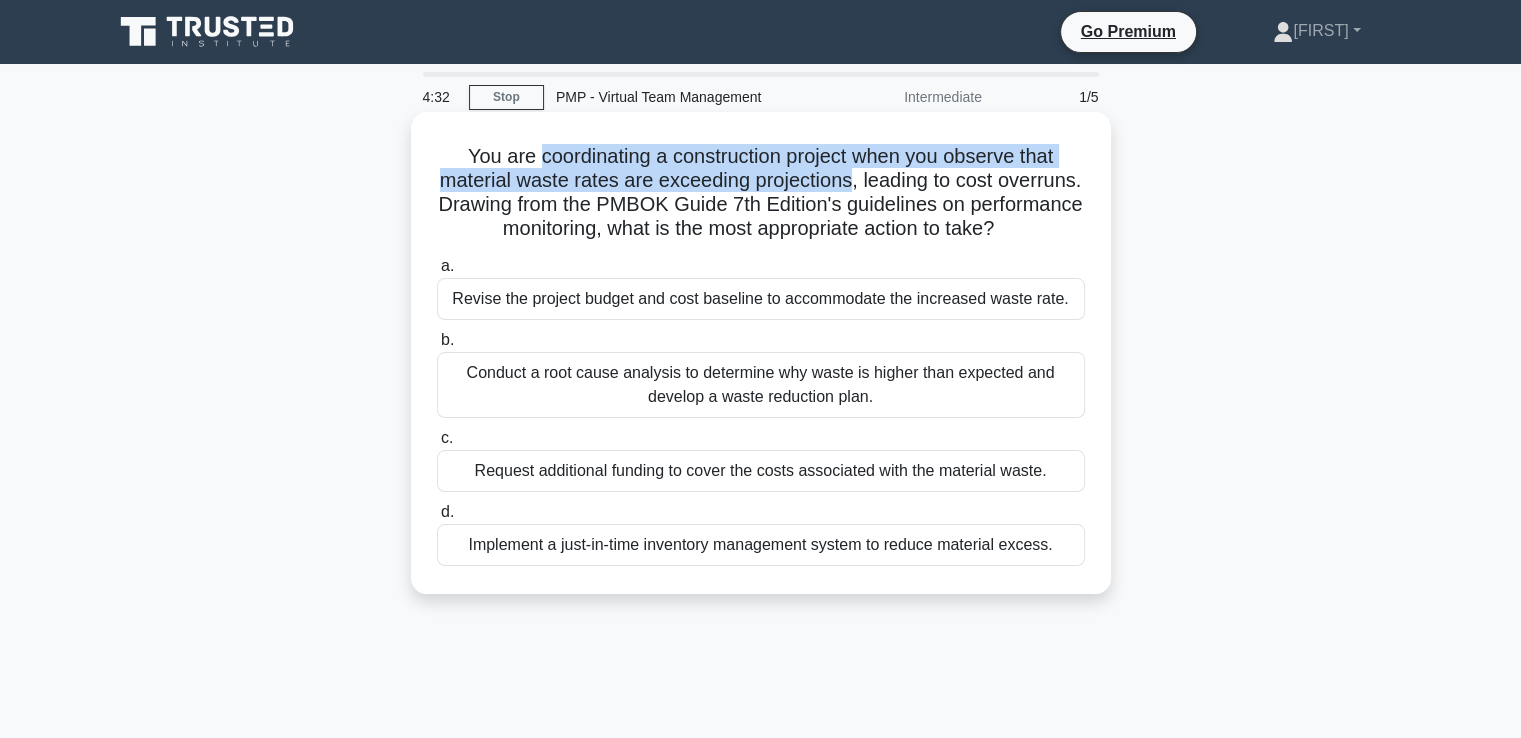 drag, startPoint x: 529, startPoint y: 164, endPoint x: 893, endPoint y: 181, distance: 364.39676 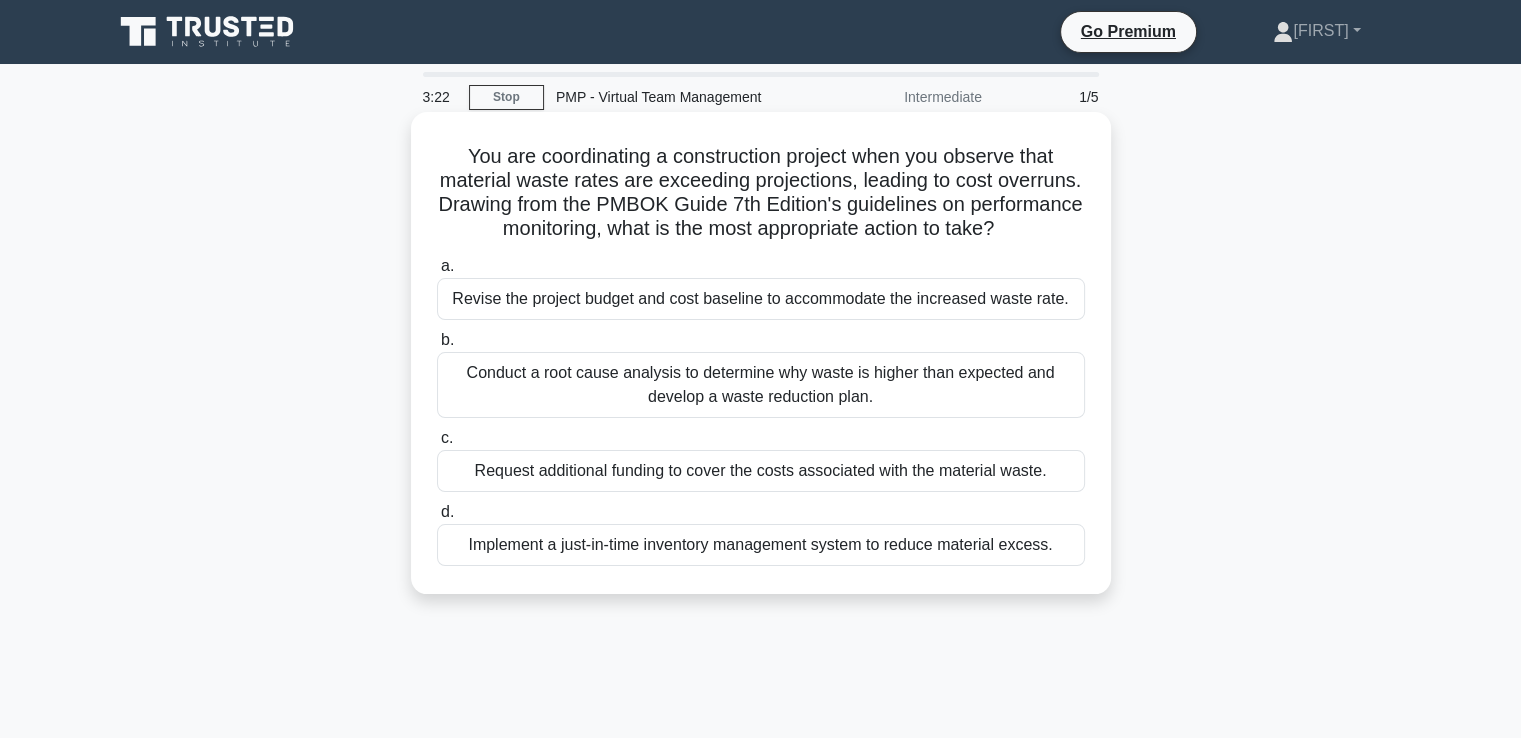 click on "Conduct a root cause analysis to determine why waste is higher than expected and develop a waste reduction plan." at bounding box center (761, 385) 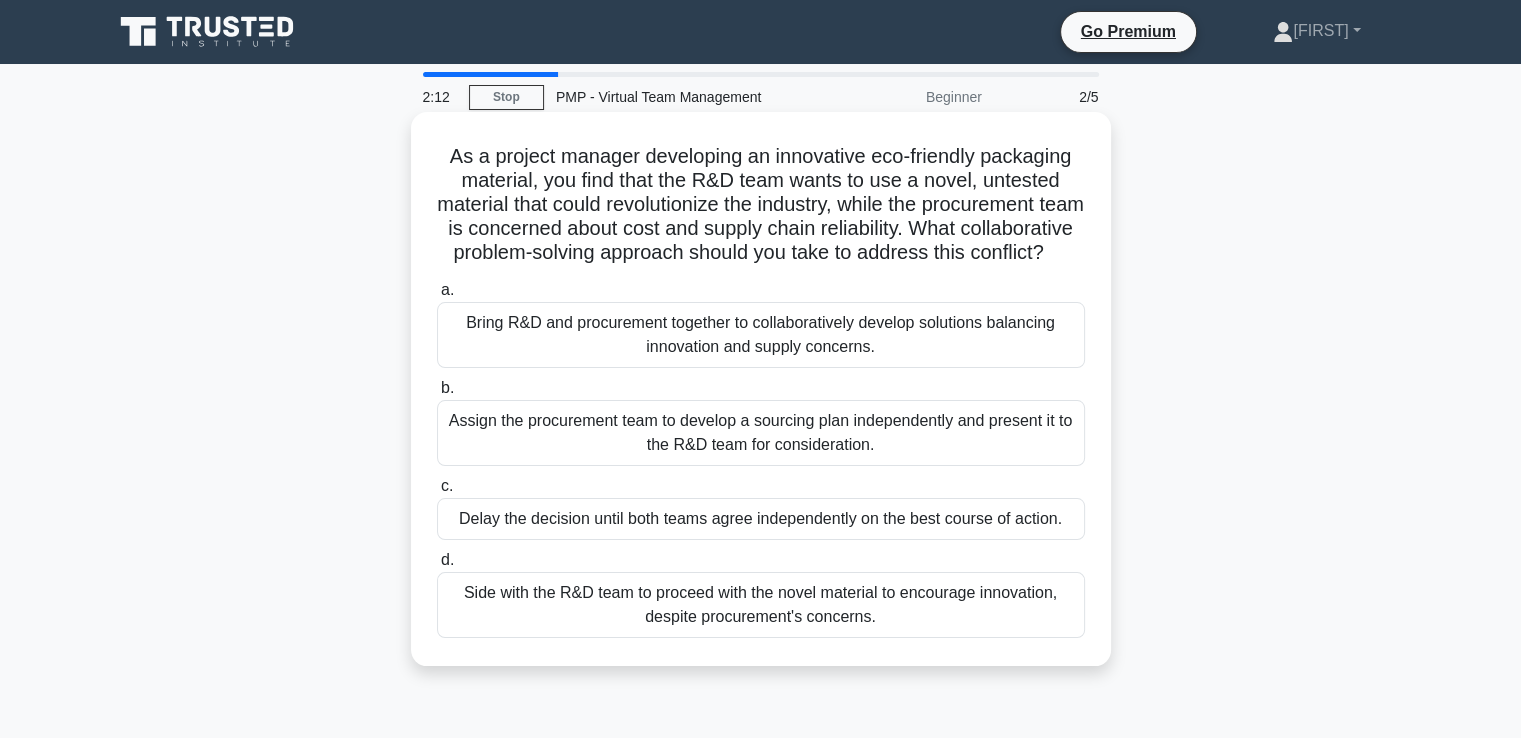 click on "Bring R&D and procurement together to collaboratively develop solutions balancing innovation and supply concerns." at bounding box center (761, 335) 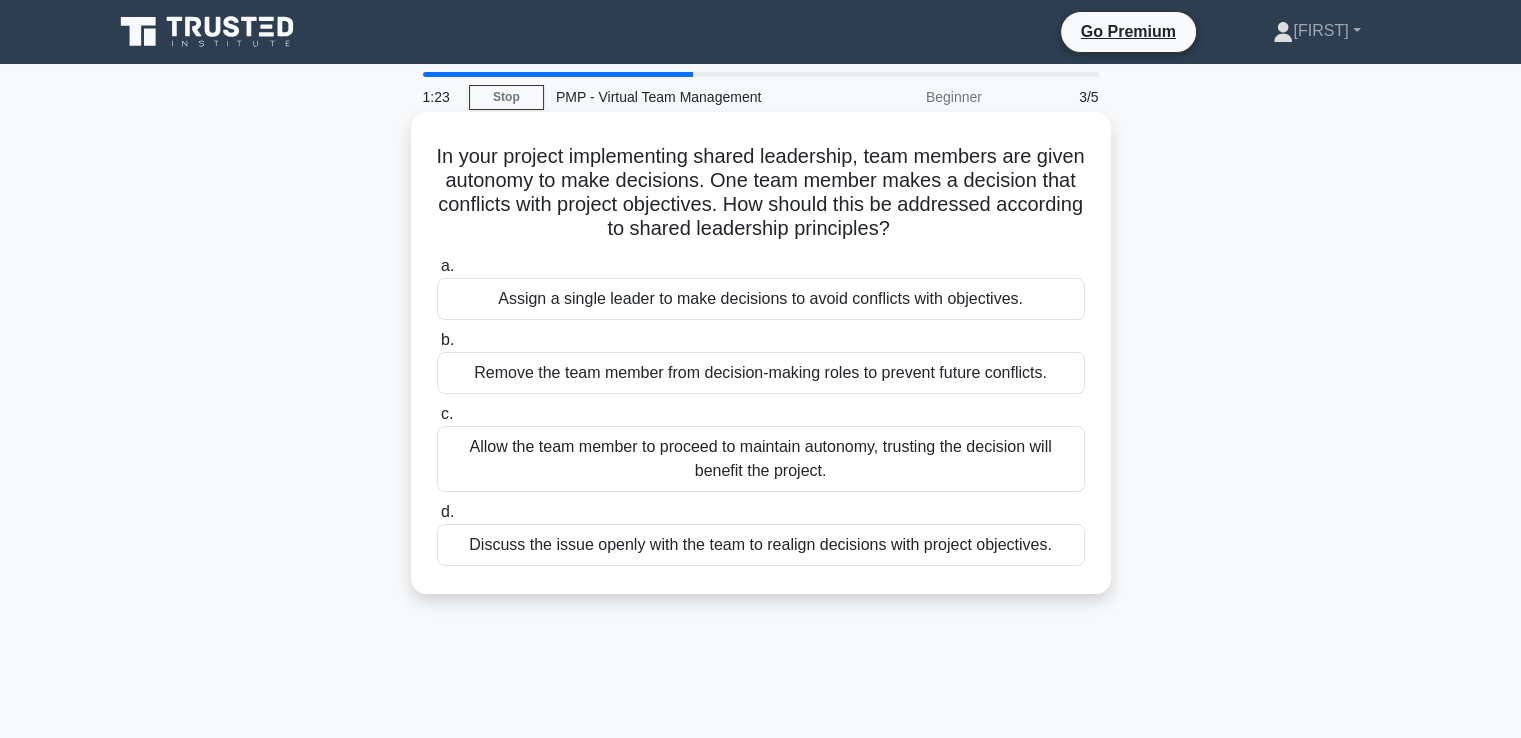 click on "Discuss the issue openly with the team to realign decisions with project objectives." at bounding box center [761, 545] 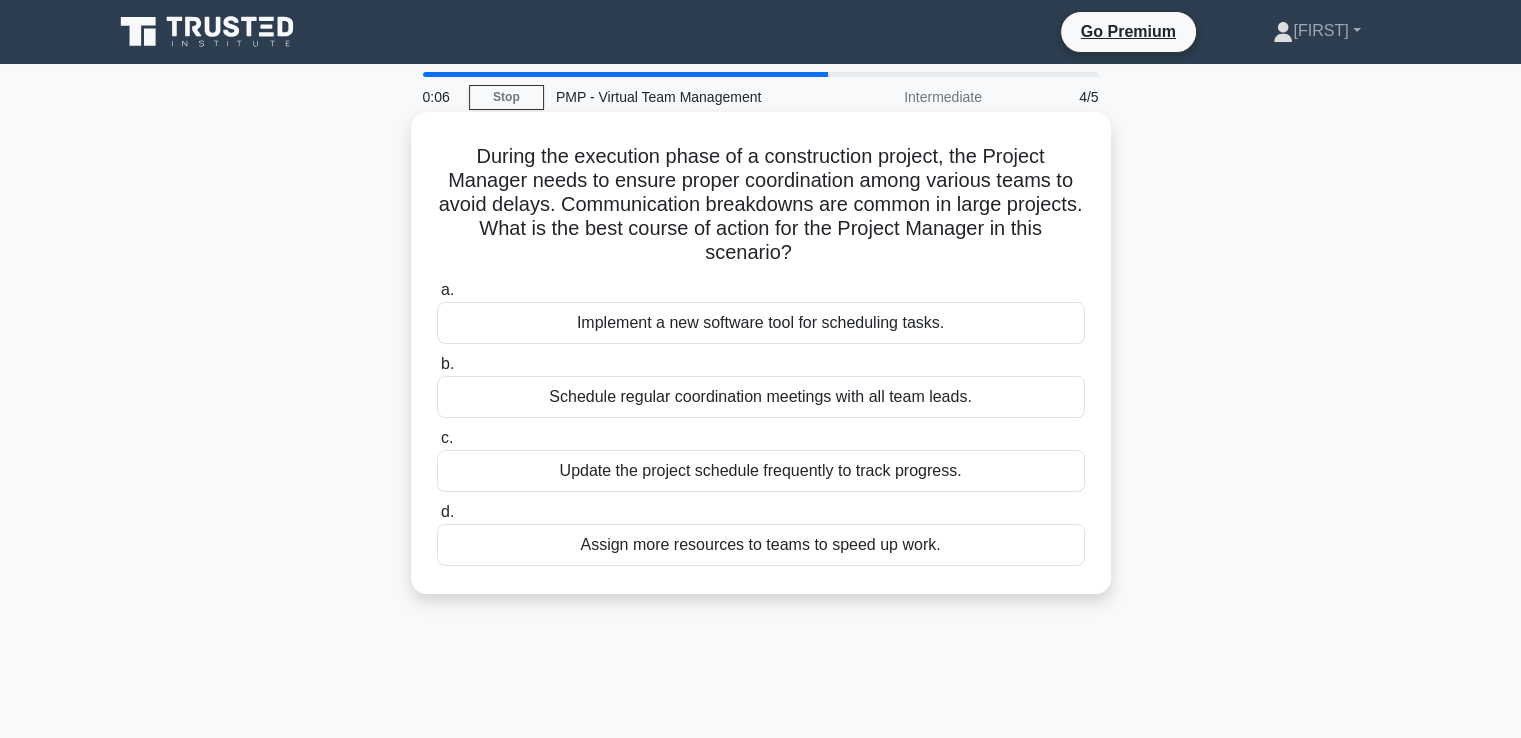 click on "Schedule regular coordination meetings with all team leads." at bounding box center (761, 397) 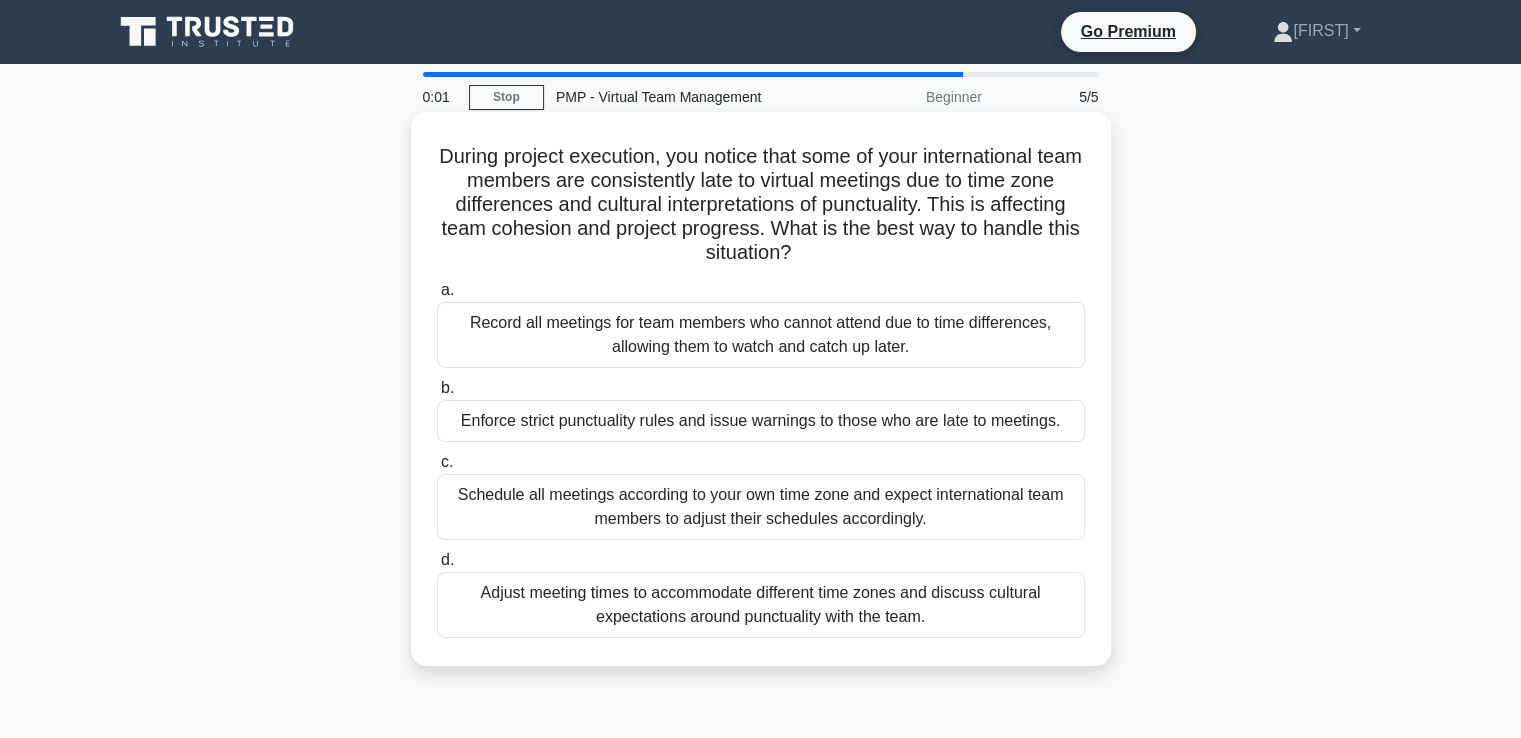 click on "a.
Record all meetings for team members who cannot attend due to time differences, allowing them to watch and catch up later.
b.
c." at bounding box center [761, 458] 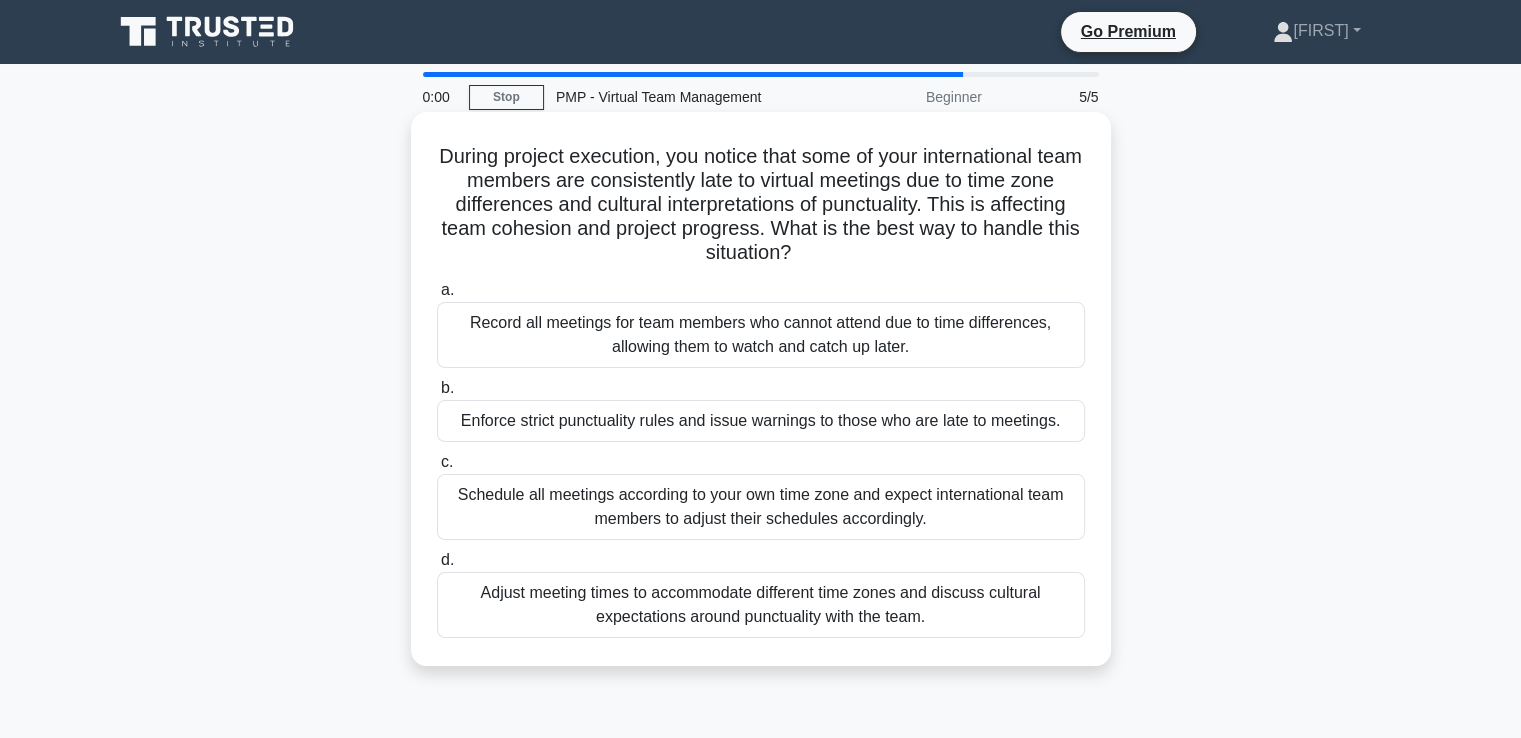 click on "Enforce strict punctuality rules and issue warnings to those who are late to meetings." at bounding box center (761, 421) 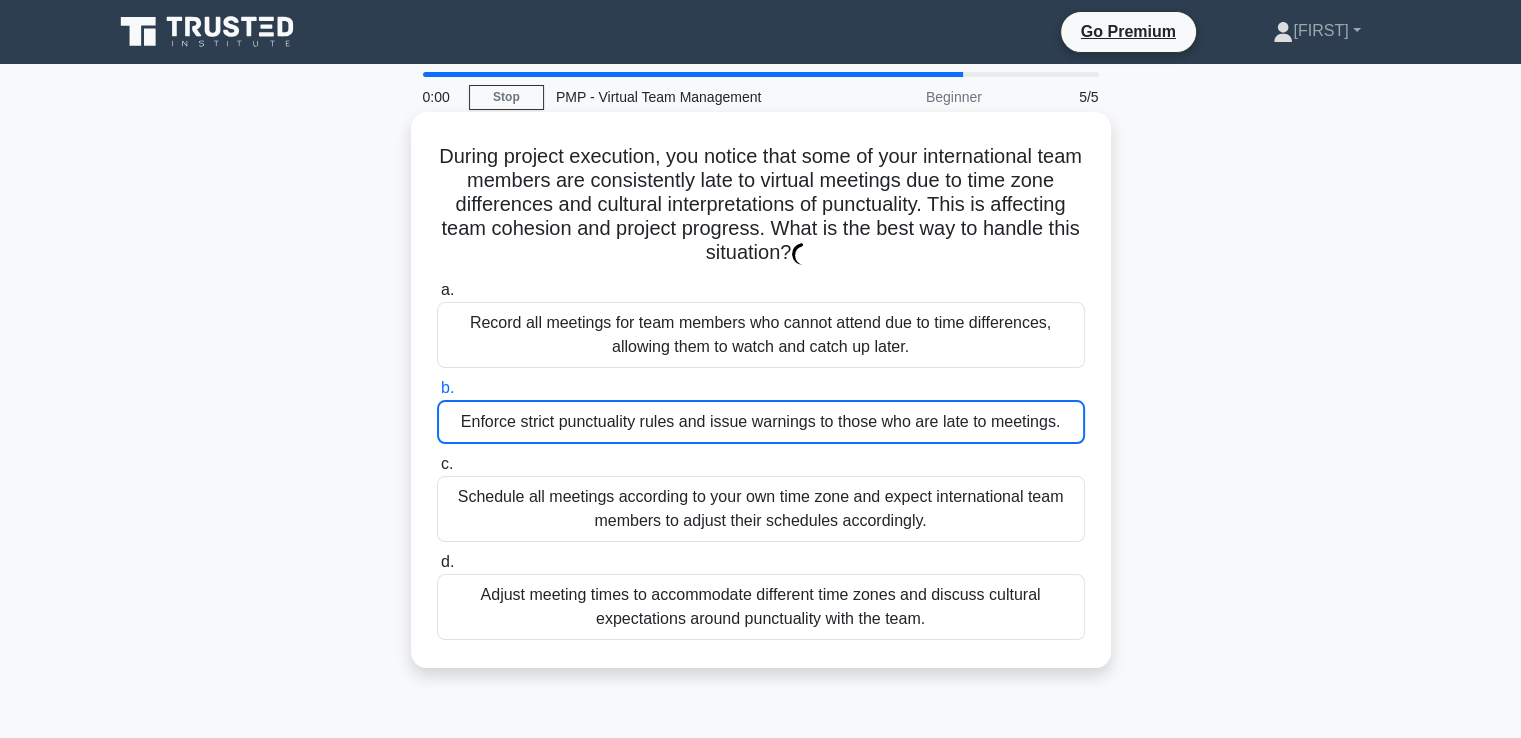 click on "Enforce strict punctuality rules and issue warnings to those who are late to meetings." at bounding box center [761, 422] 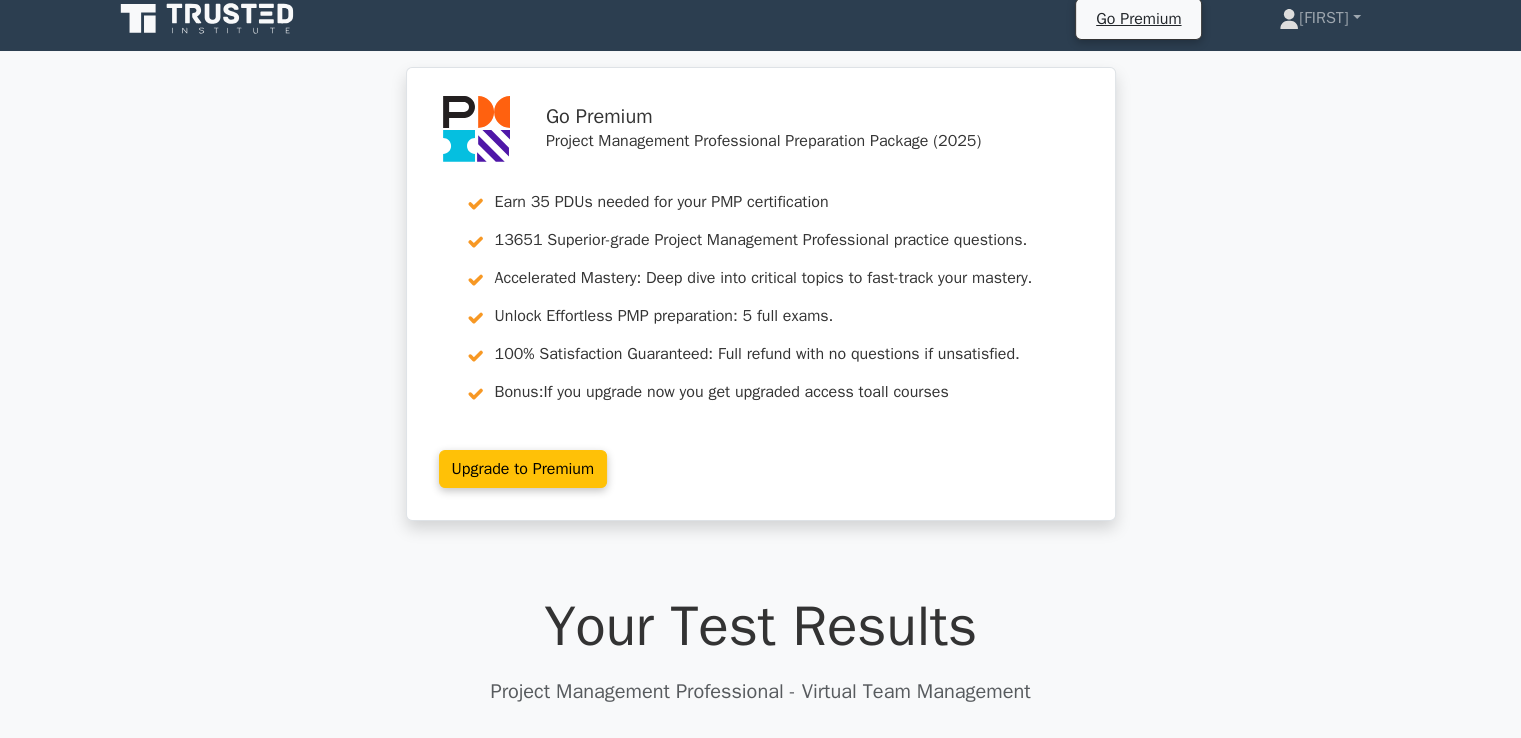scroll, scrollTop: 400, scrollLeft: 0, axis: vertical 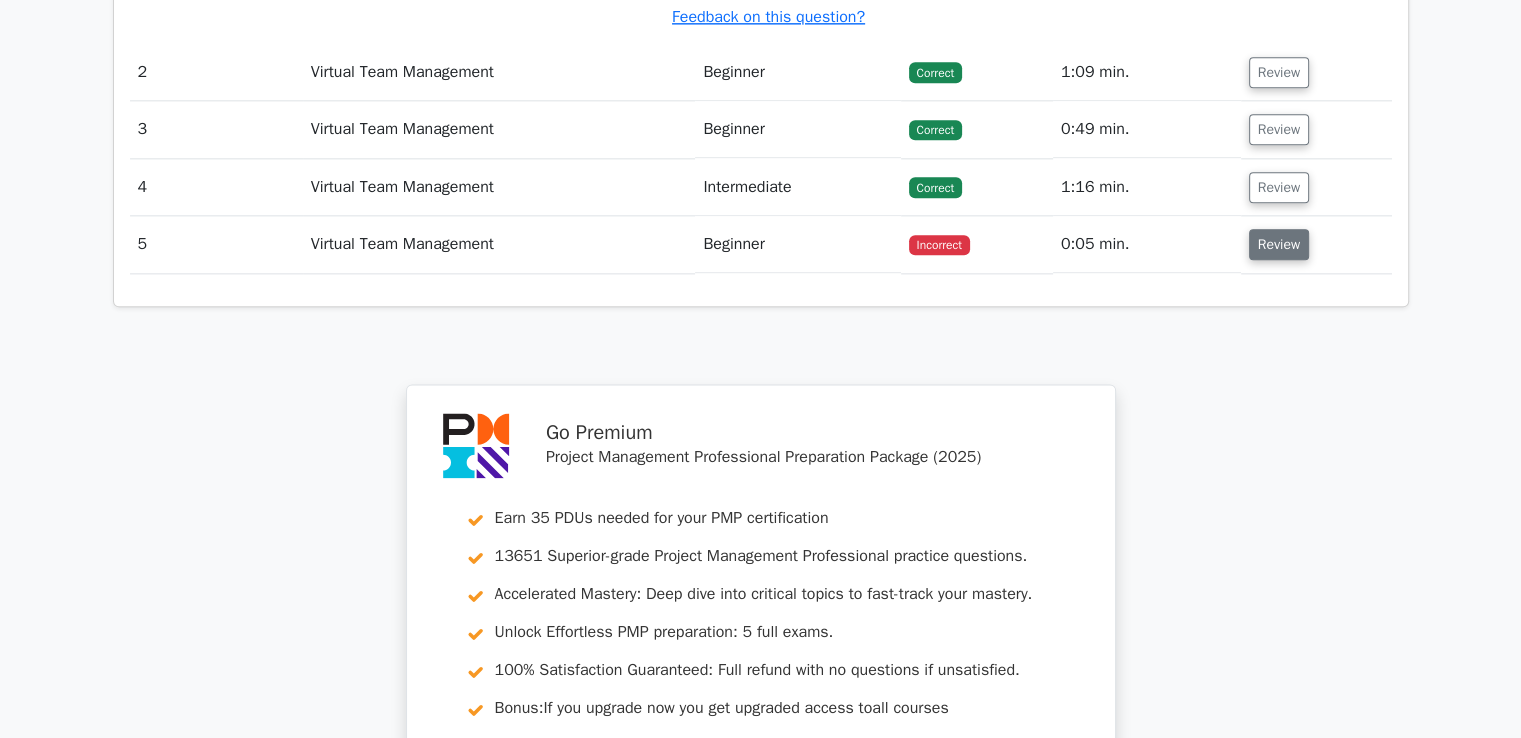 click on "Review" at bounding box center (1279, 244) 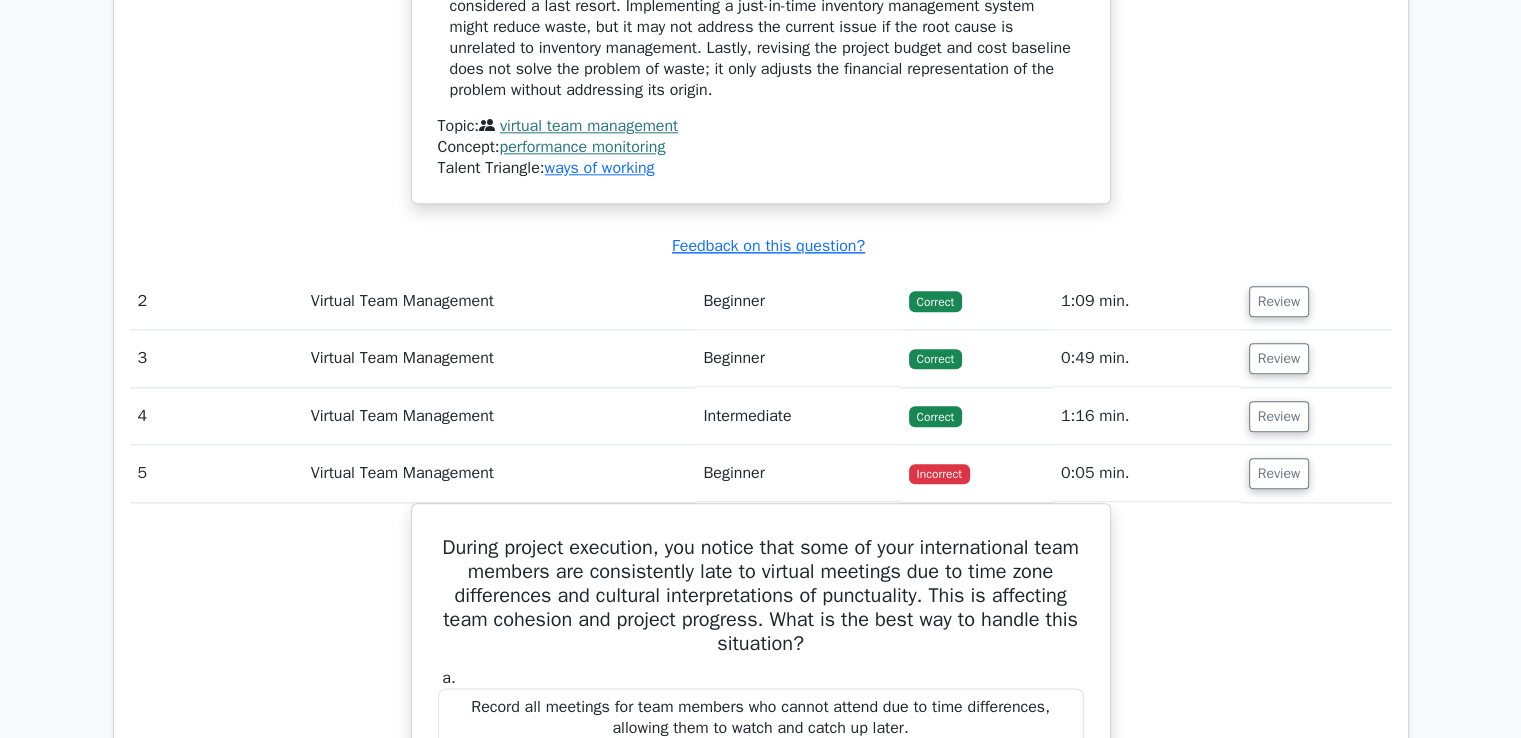 scroll, scrollTop: 2331, scrollLeft: 0, axis: vertical 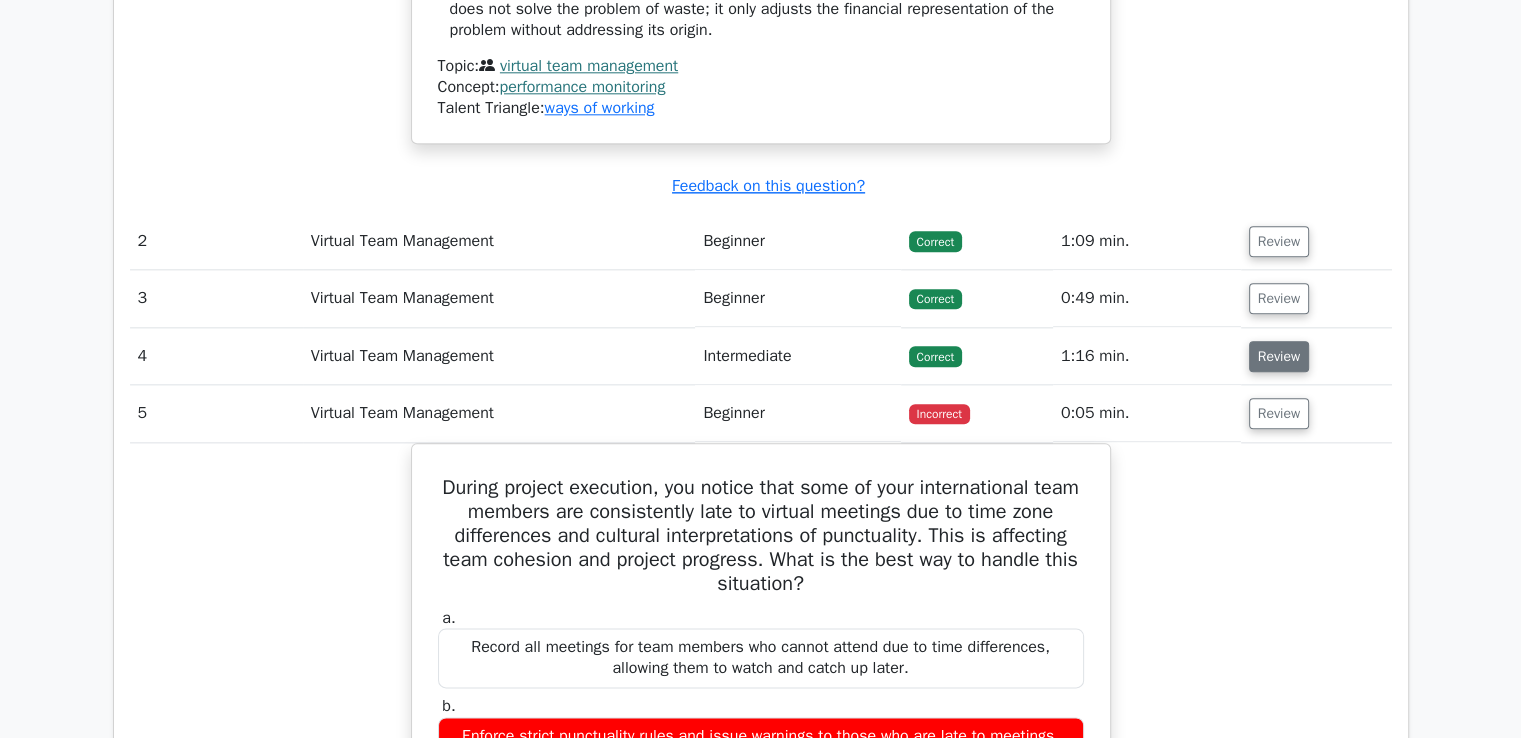 click on "Review" at bounding box center (1279, 356) 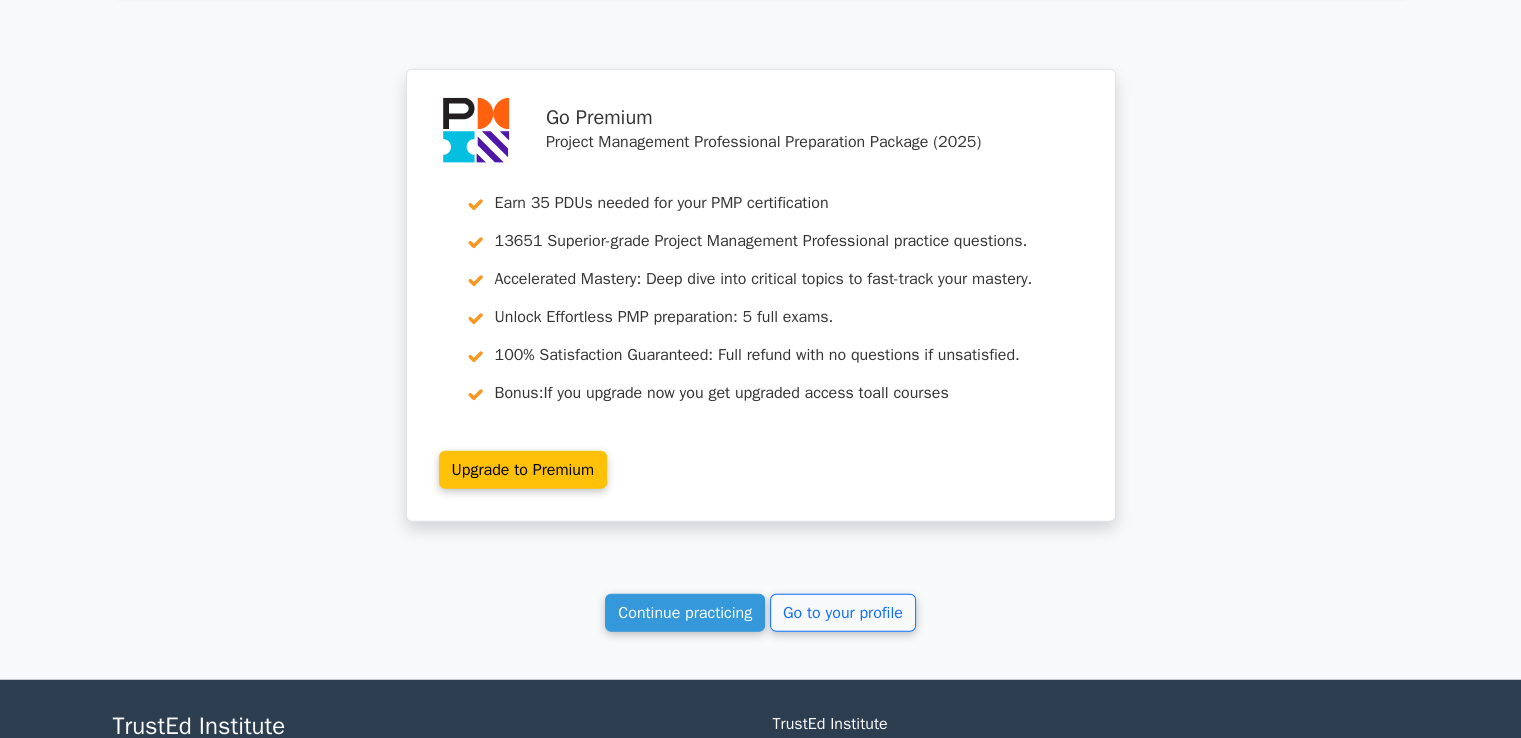 scroll, scrollTop: 5000, scrollLeft: 0, axis: vertical 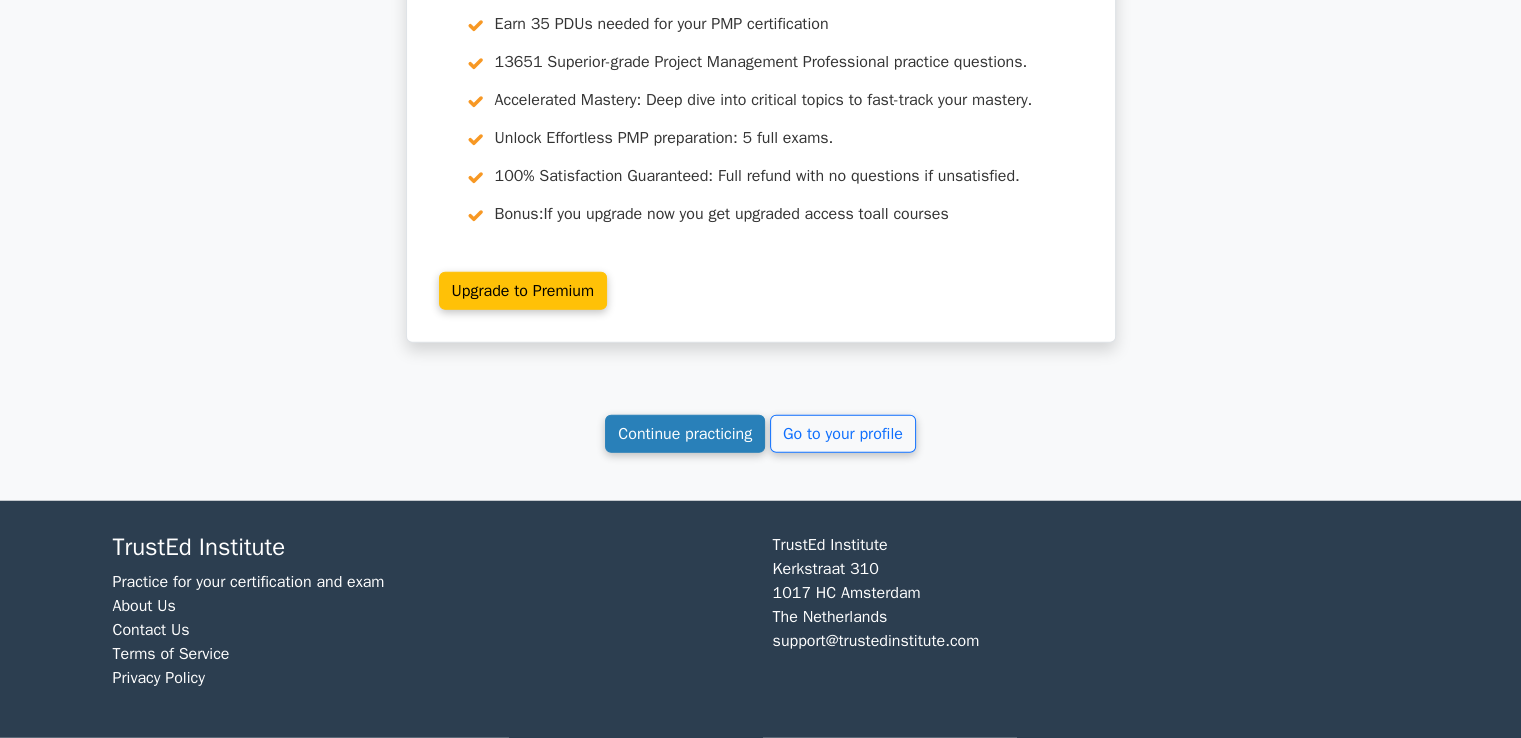 click on "Continue practicing" at bounding box center [685, 434] 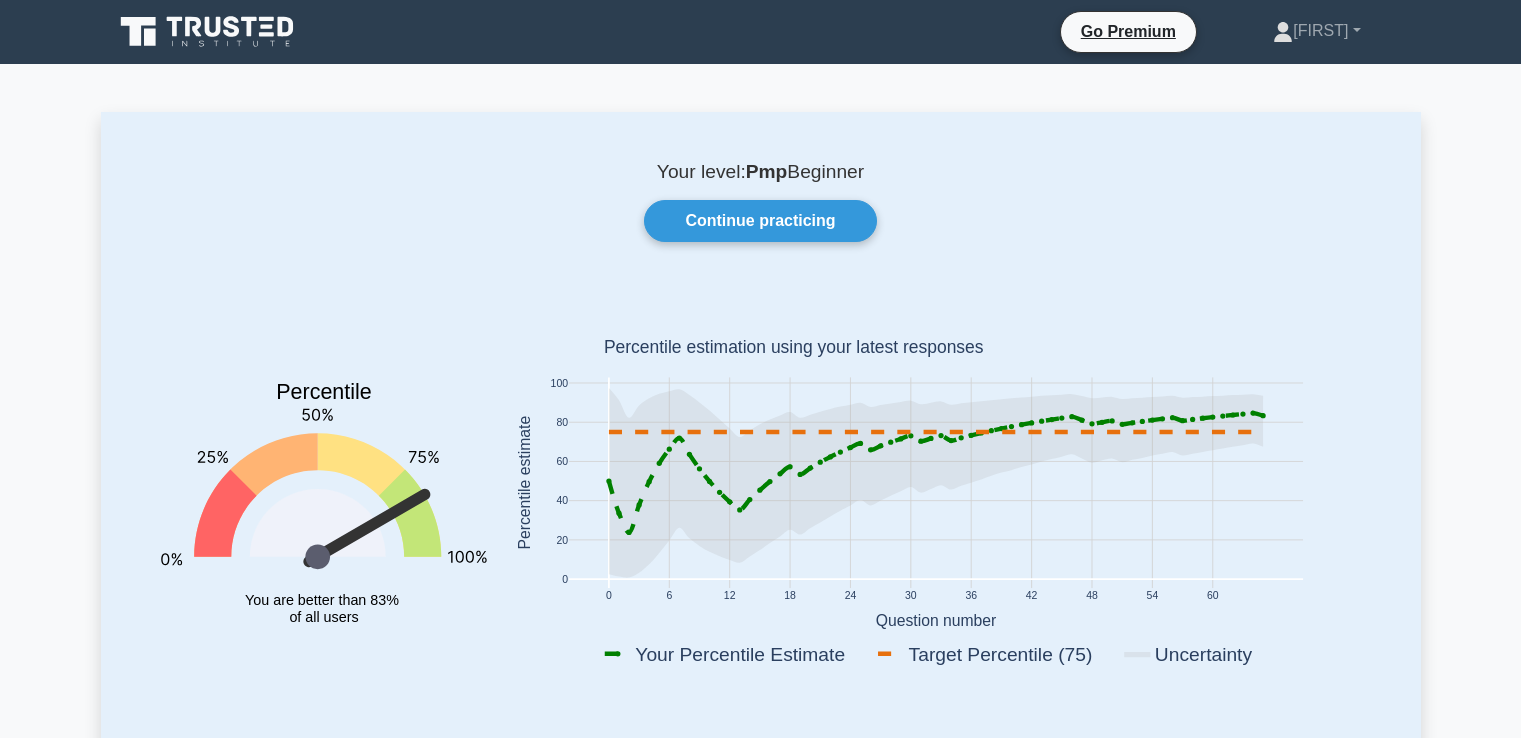 scroll, scrollTop: 0, scrollLeft: 0, axis: both 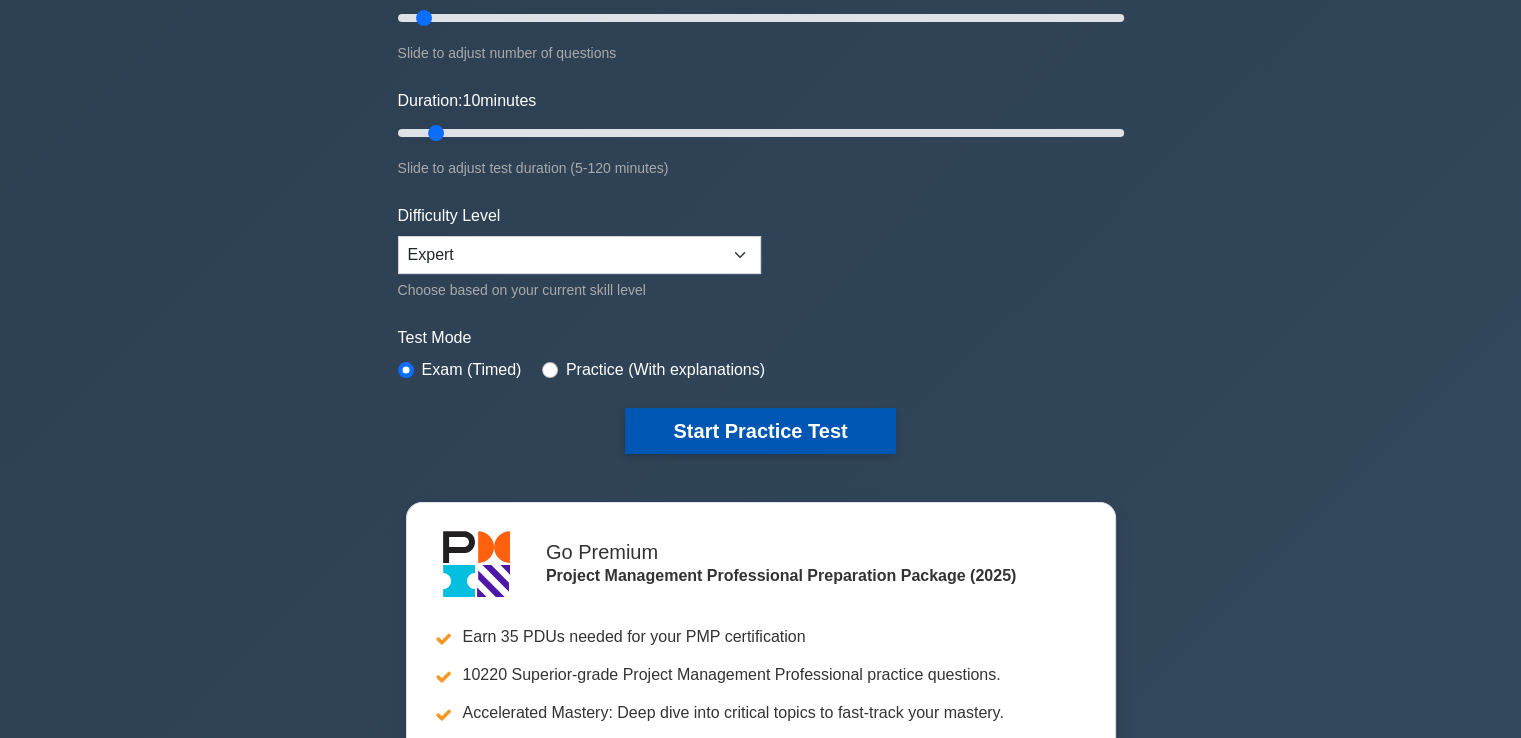click on "Start Practice Test" at bounding box center [760, 431] 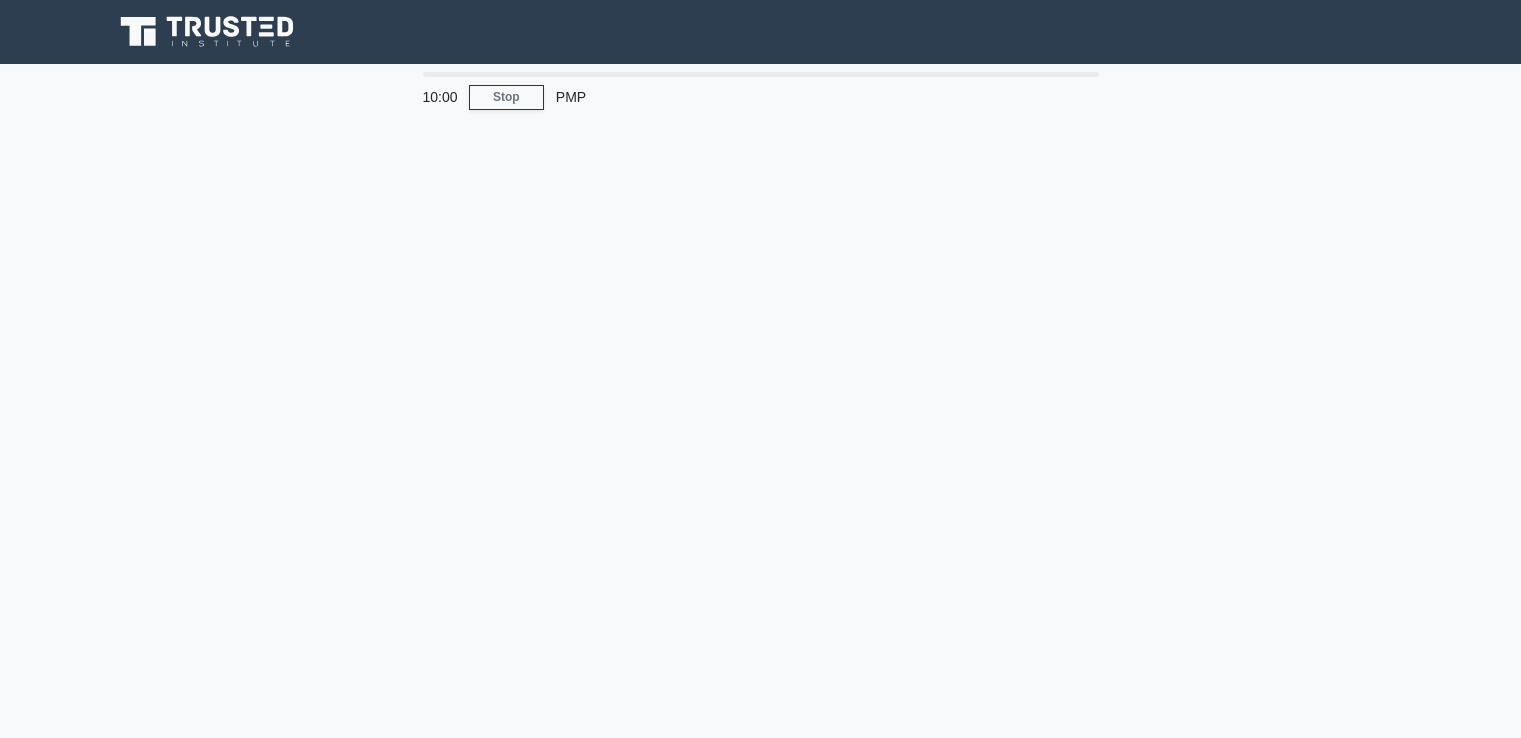 scroll, scrollTop: 0, scrollLeft: 0, axis: both 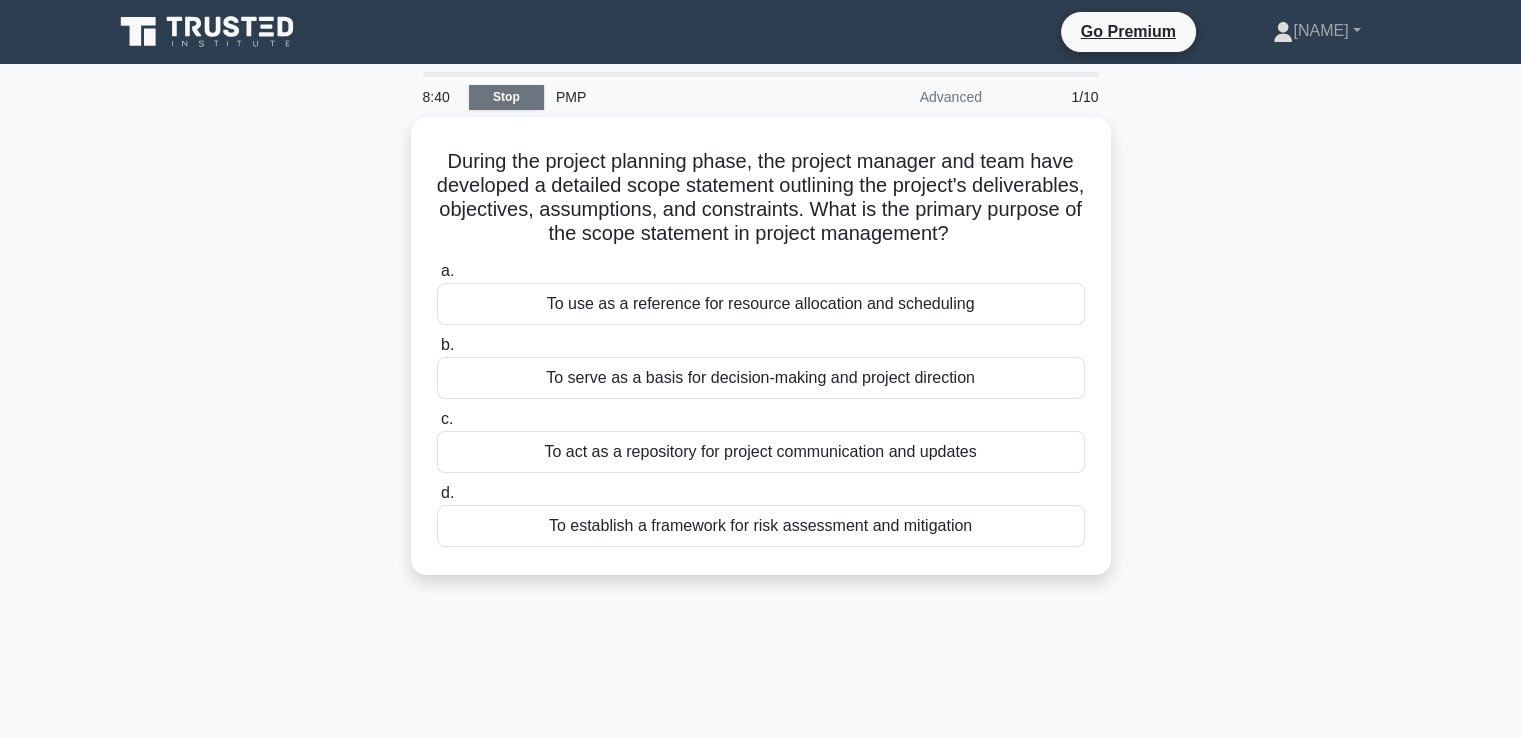 click on "Stop" at bounding box center (506, 97) 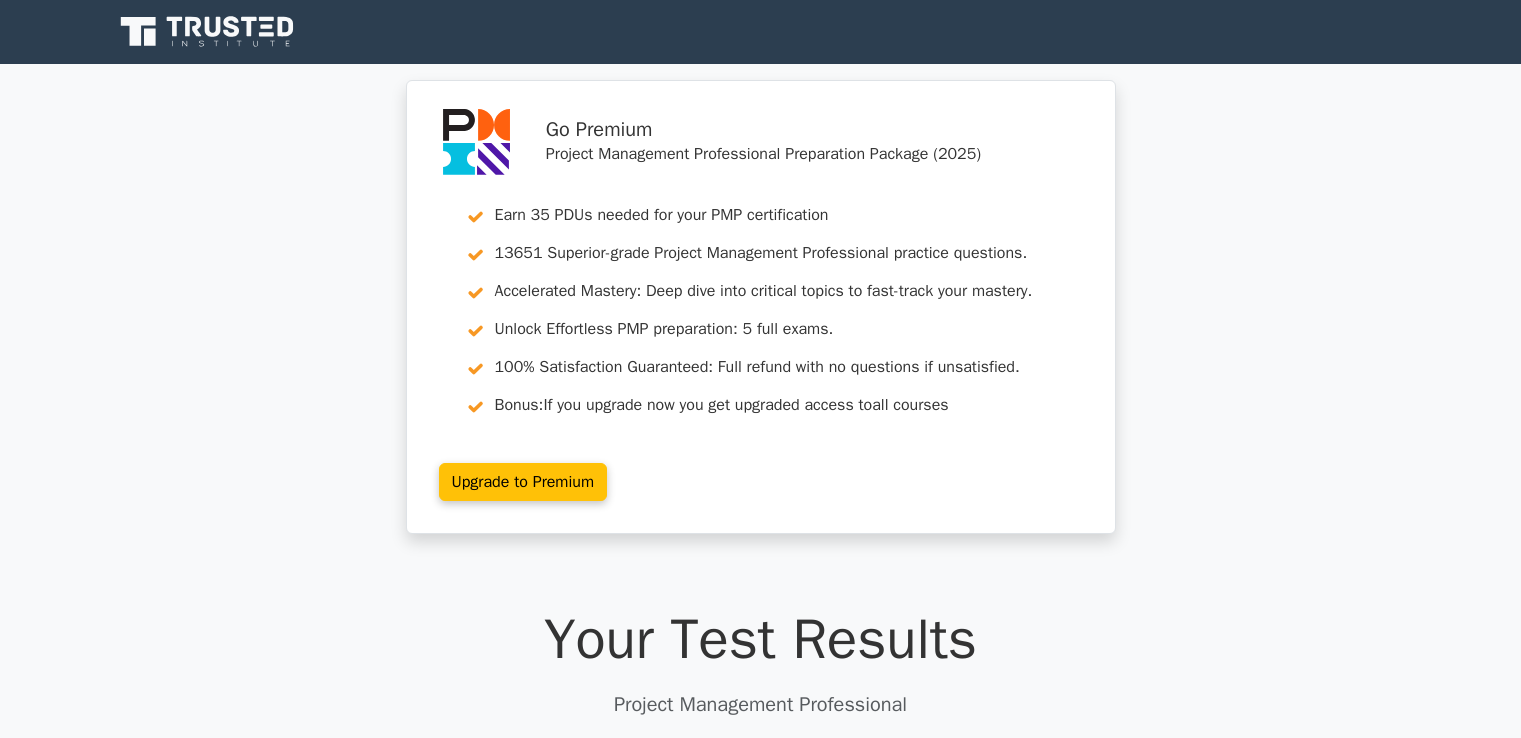 scroll, scrollTop: 0, scrollLeft: 0, axis: both 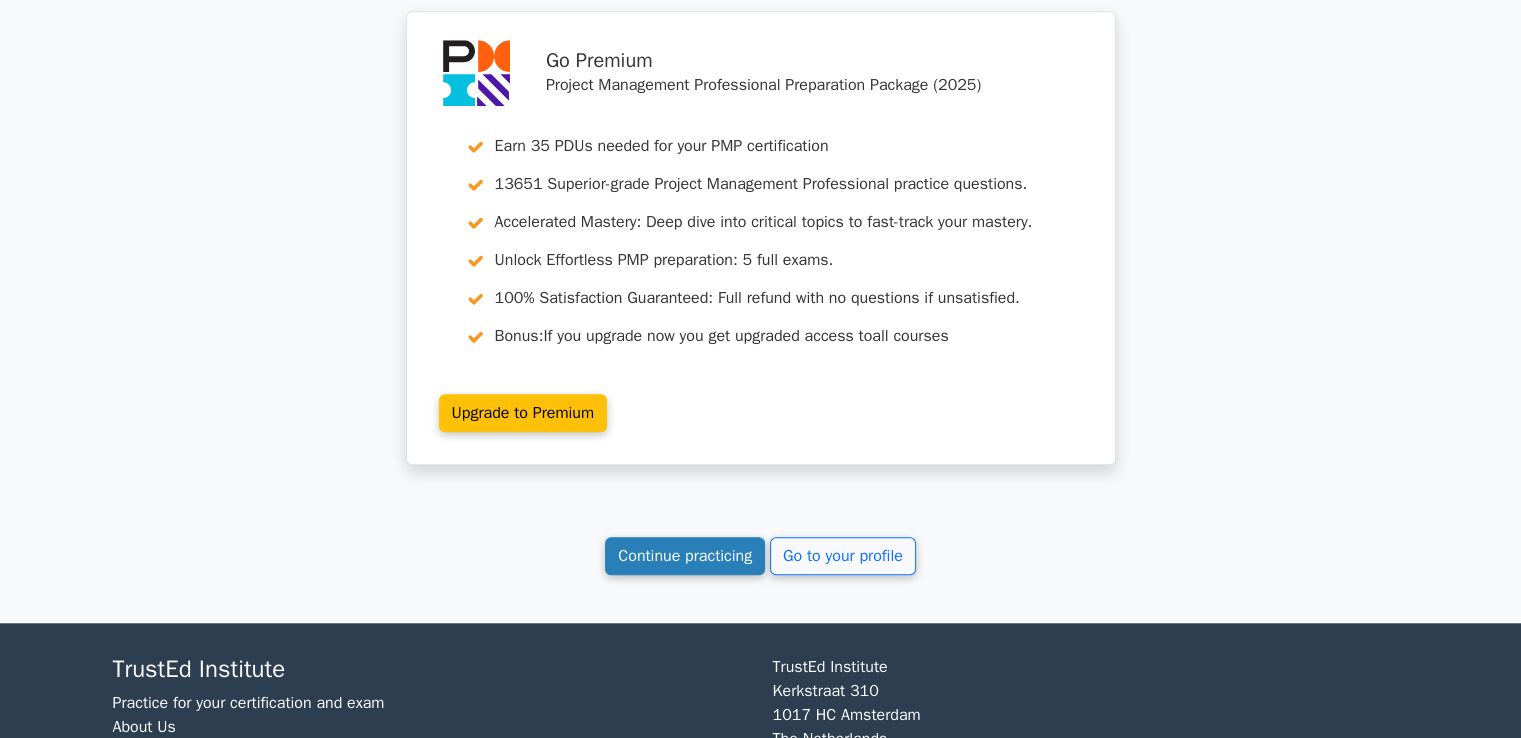 click on "Continue practicing" at bounding box center [685, 556] 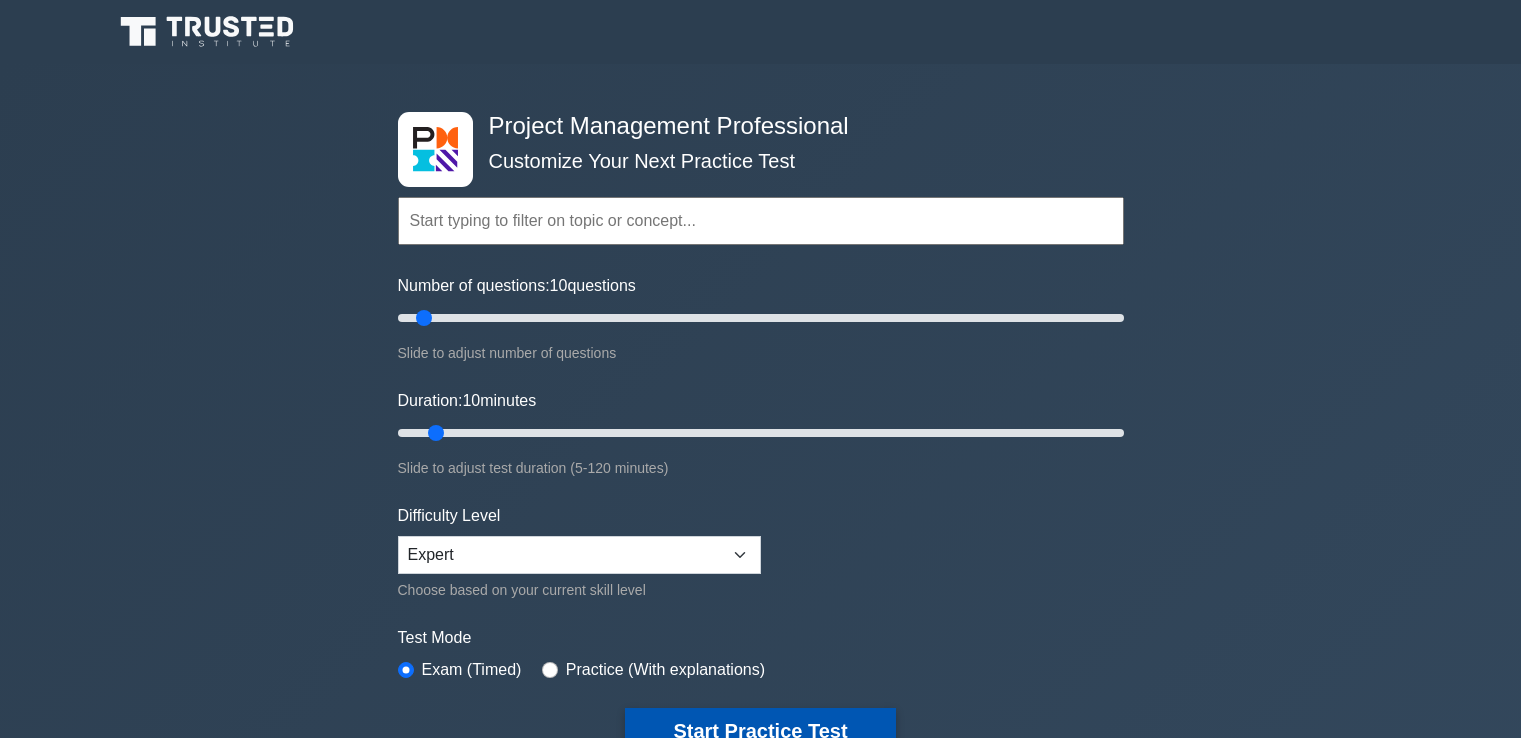 scroll, scrollTop: 0, scrollLeft: 0, axis: both 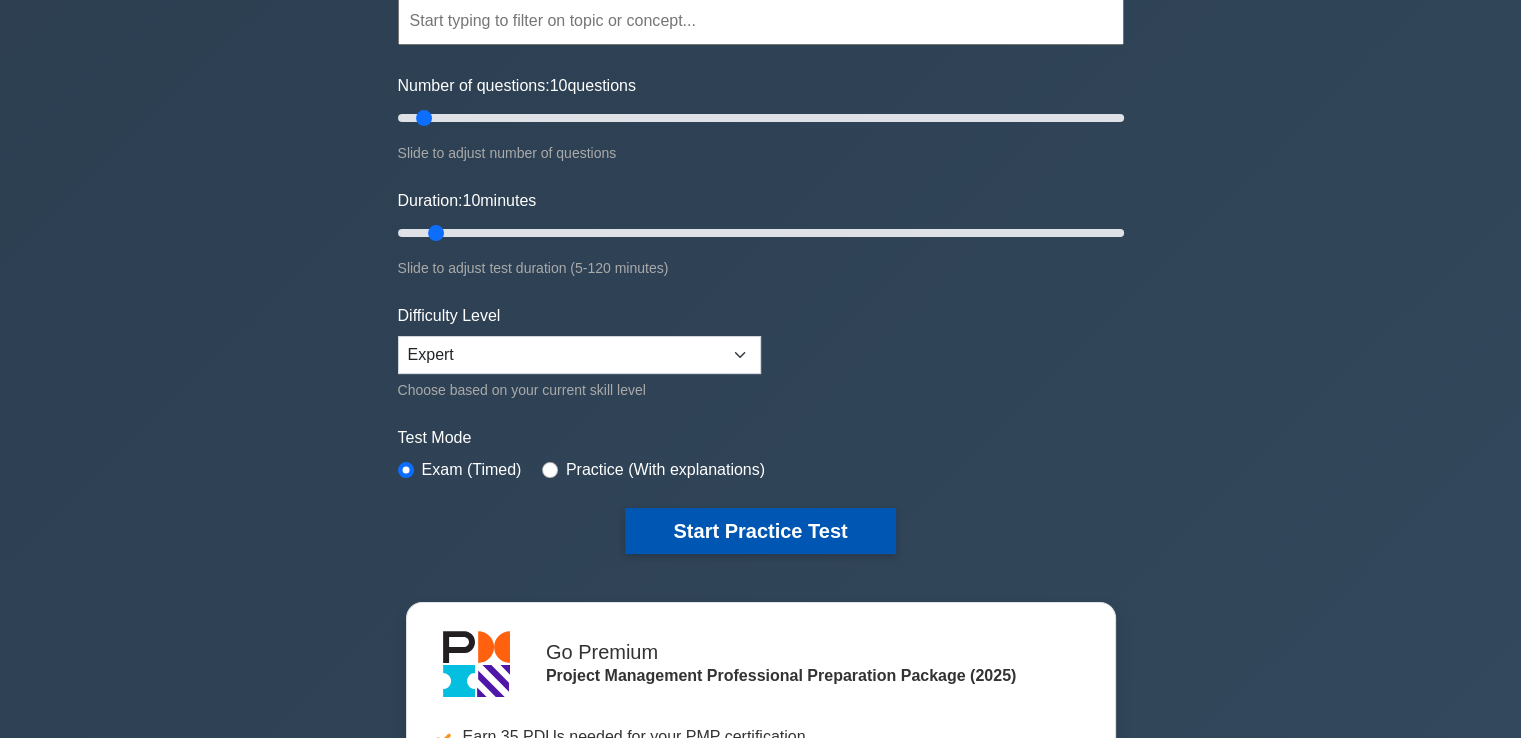 click on "Start Practice Test" at bounding box center (760, 531) 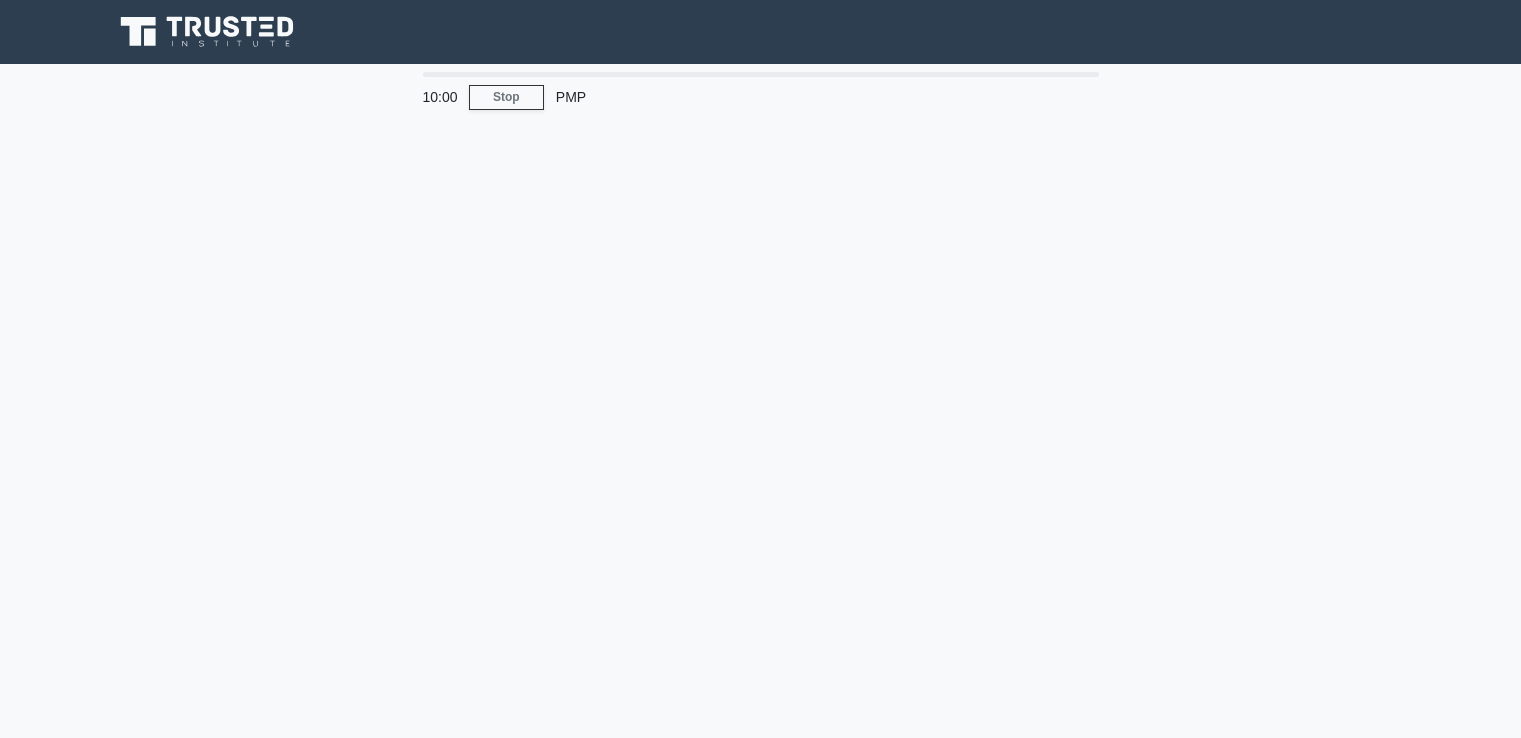 scroll, scrollTop: 0, scrollLeft: 0, axis: both 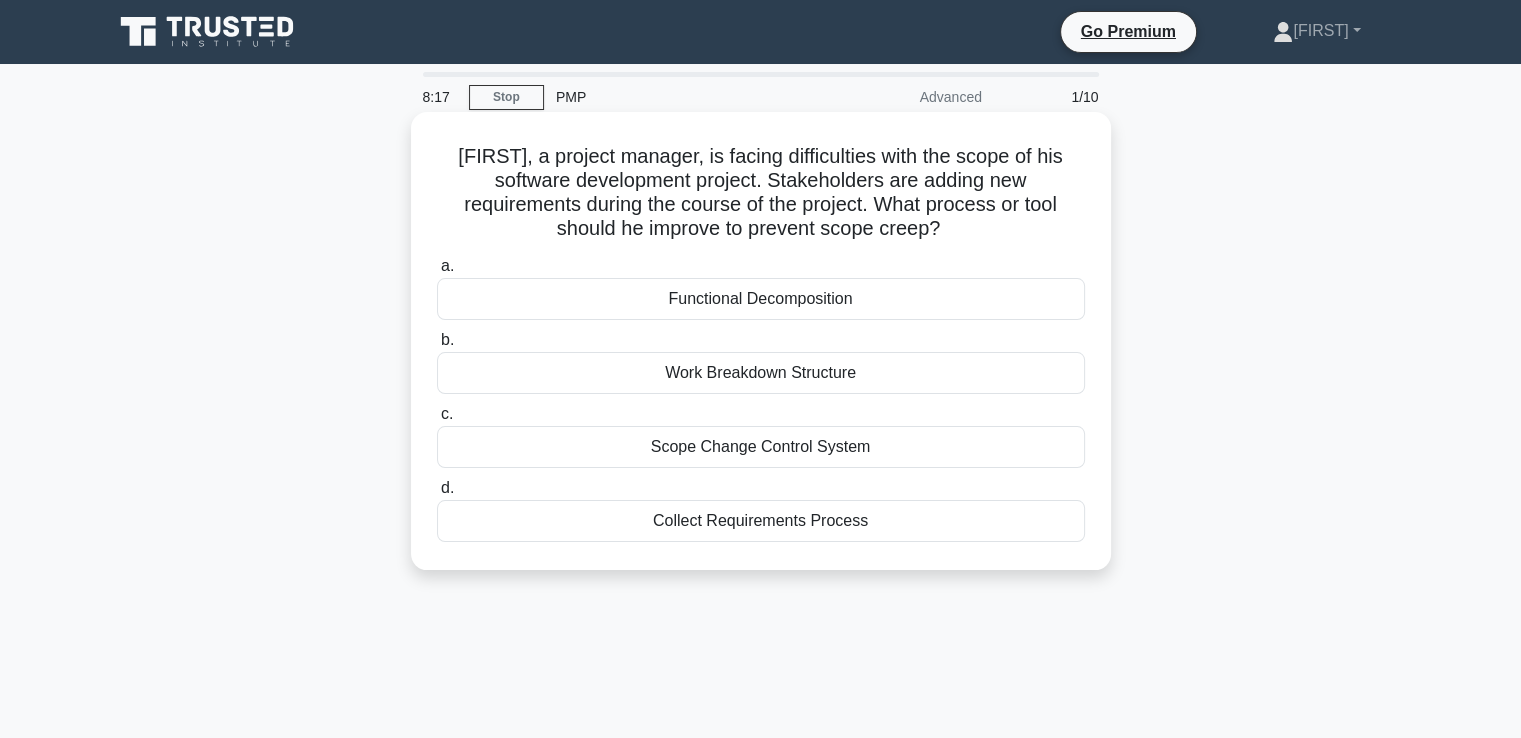 click on "Scope Change Control System" at bounding box center [761, 447] 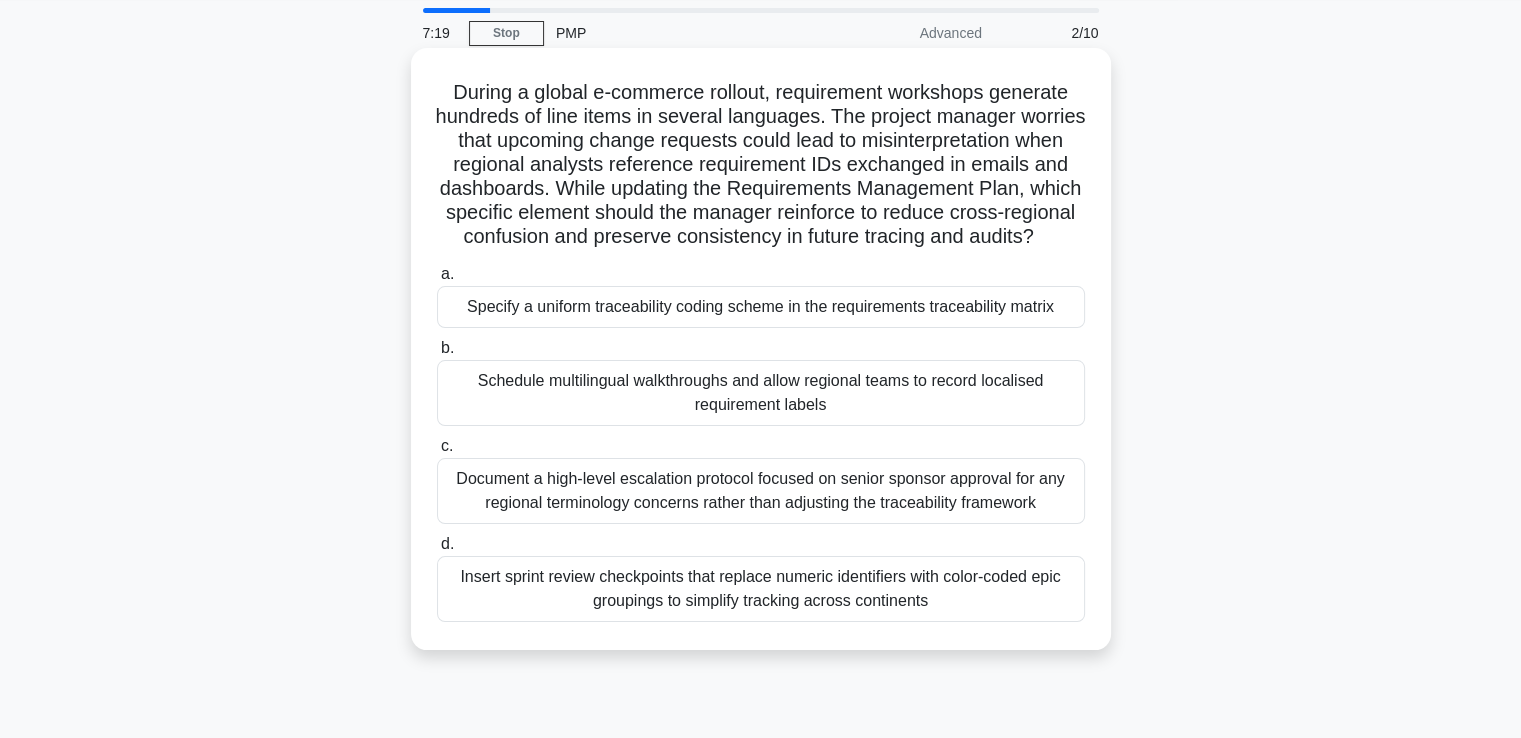 scroll, scrollTop: 100, scrollLeft: 0, axis: vertical 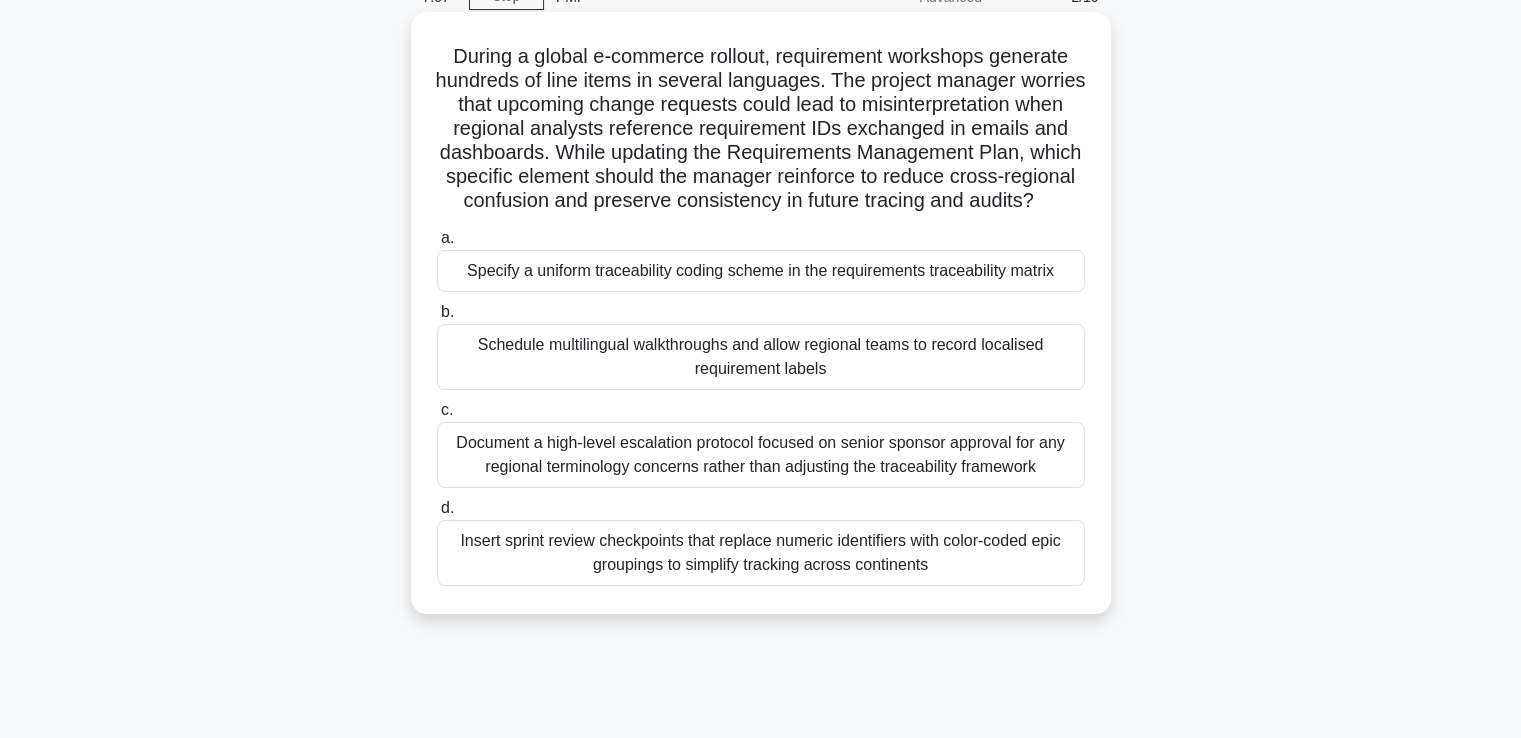 click on "Specify a uniform traceability coding scheme in the requirements traceability matrix" at bounding box center [761, 271] 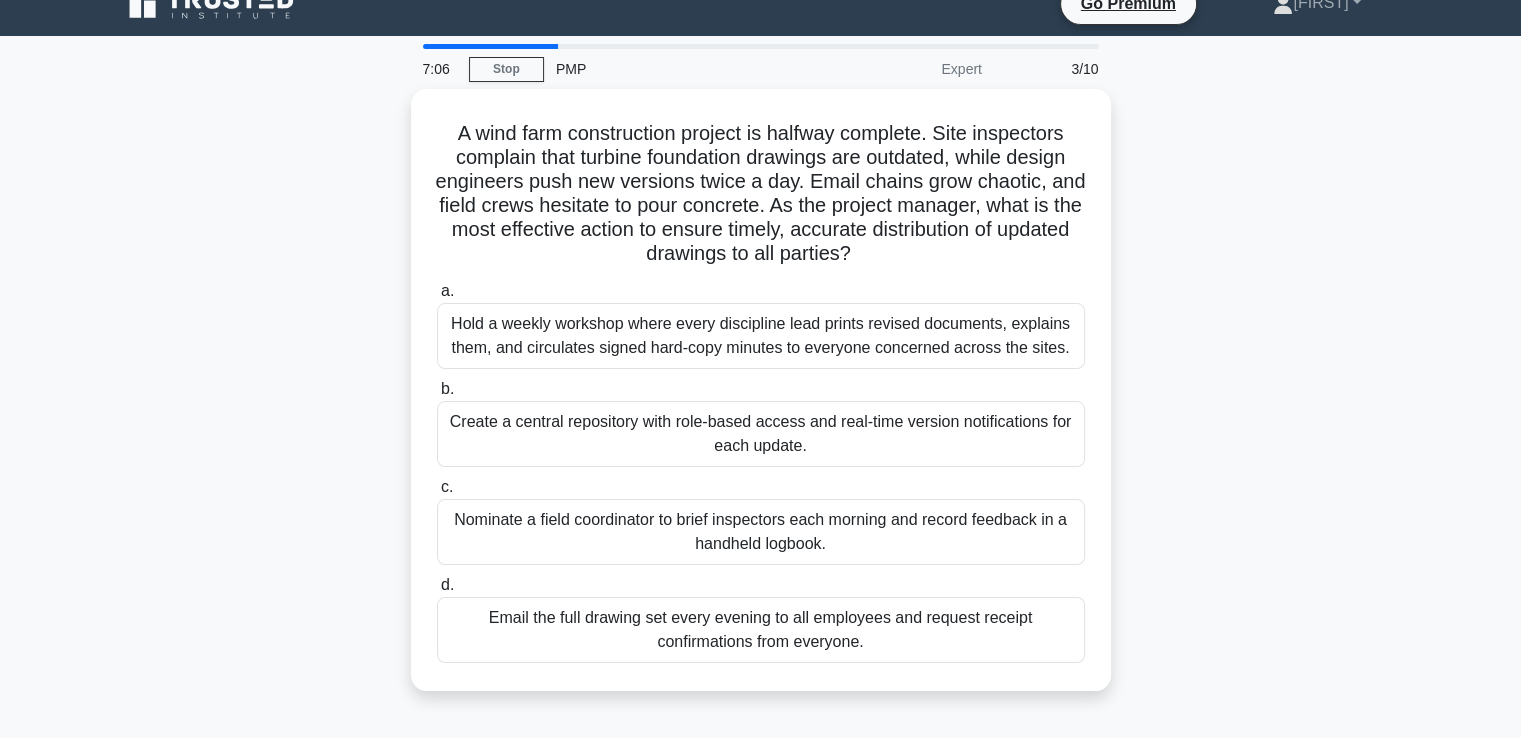 scroll, scrollTop: 0, scrollLeft: 0, axis: both 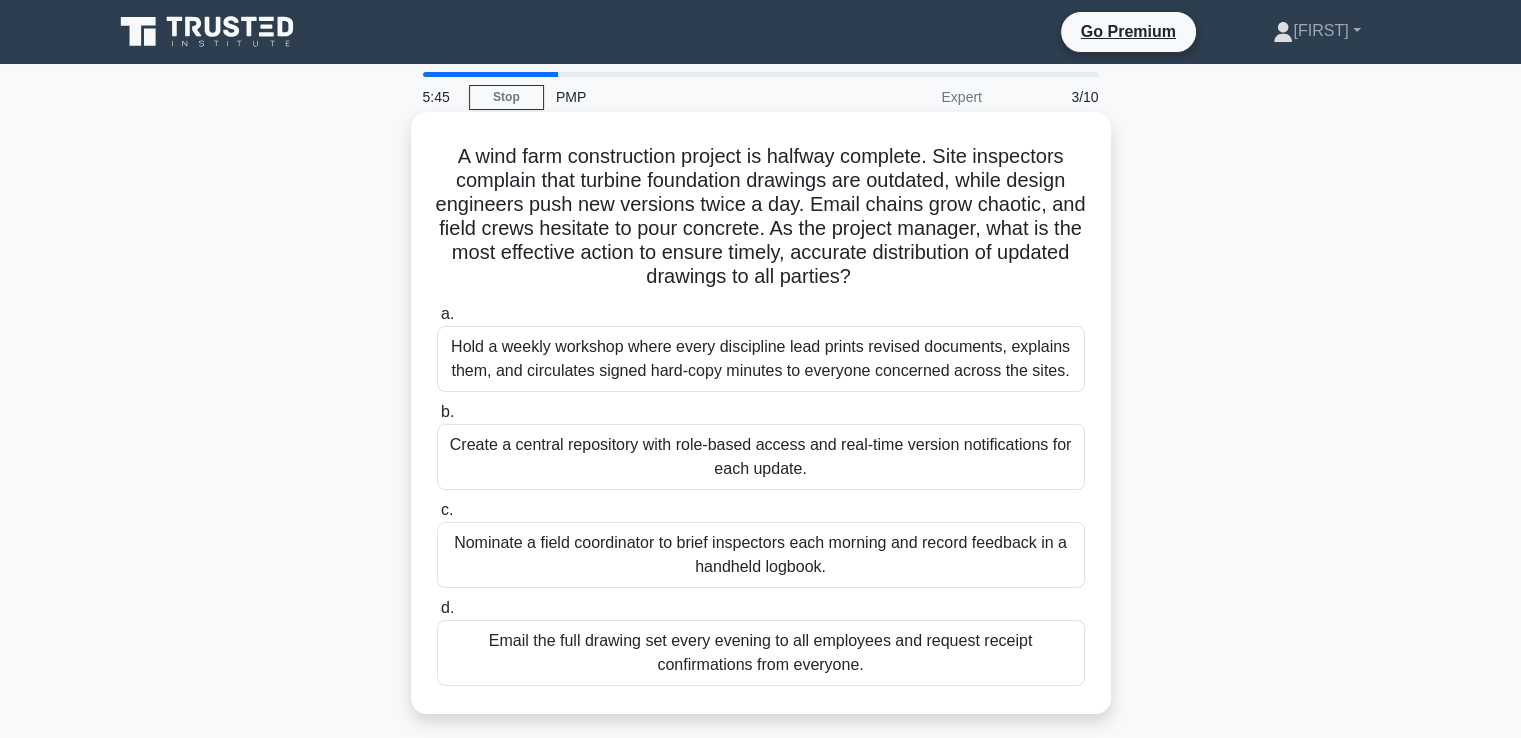 click on "Create a central repository with role-based access and real-time version notifications for each update." at bounding box center [761, 457] 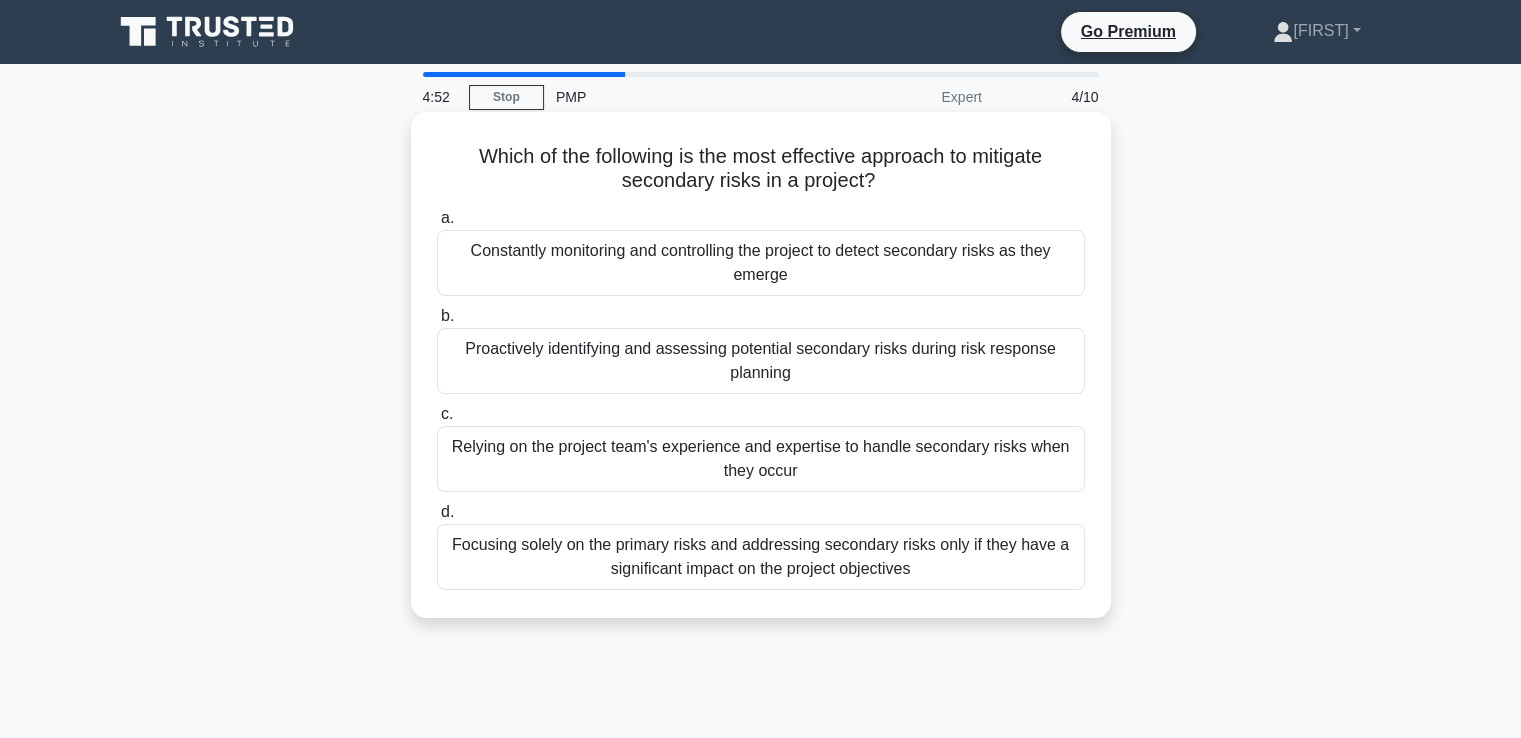 click on "Constantly monitoring and controlling the project to detect secondary risks as they emerge" at bounding box center (761, 263) 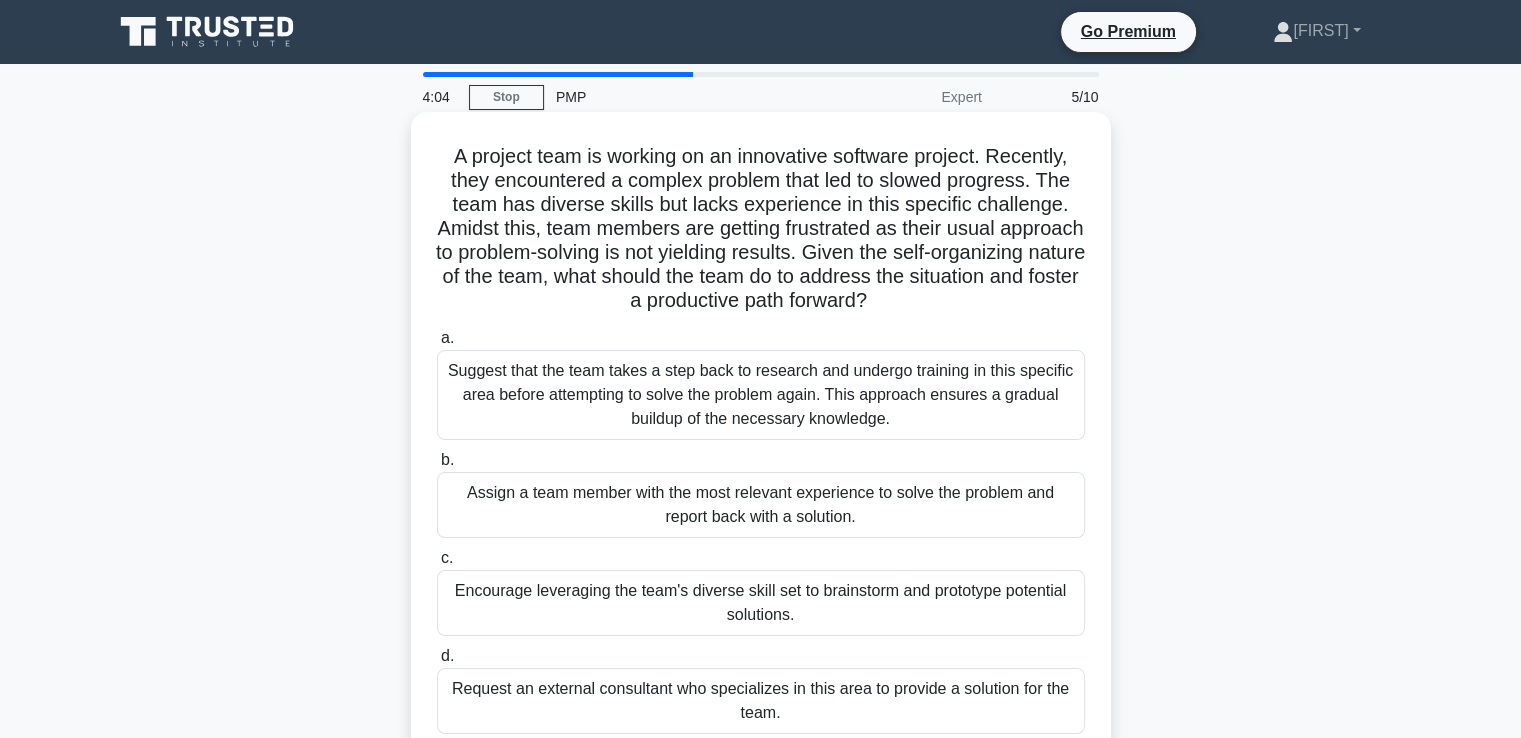 scroll, scrollTop: 100, scrollLeft: 0, axis: vertical 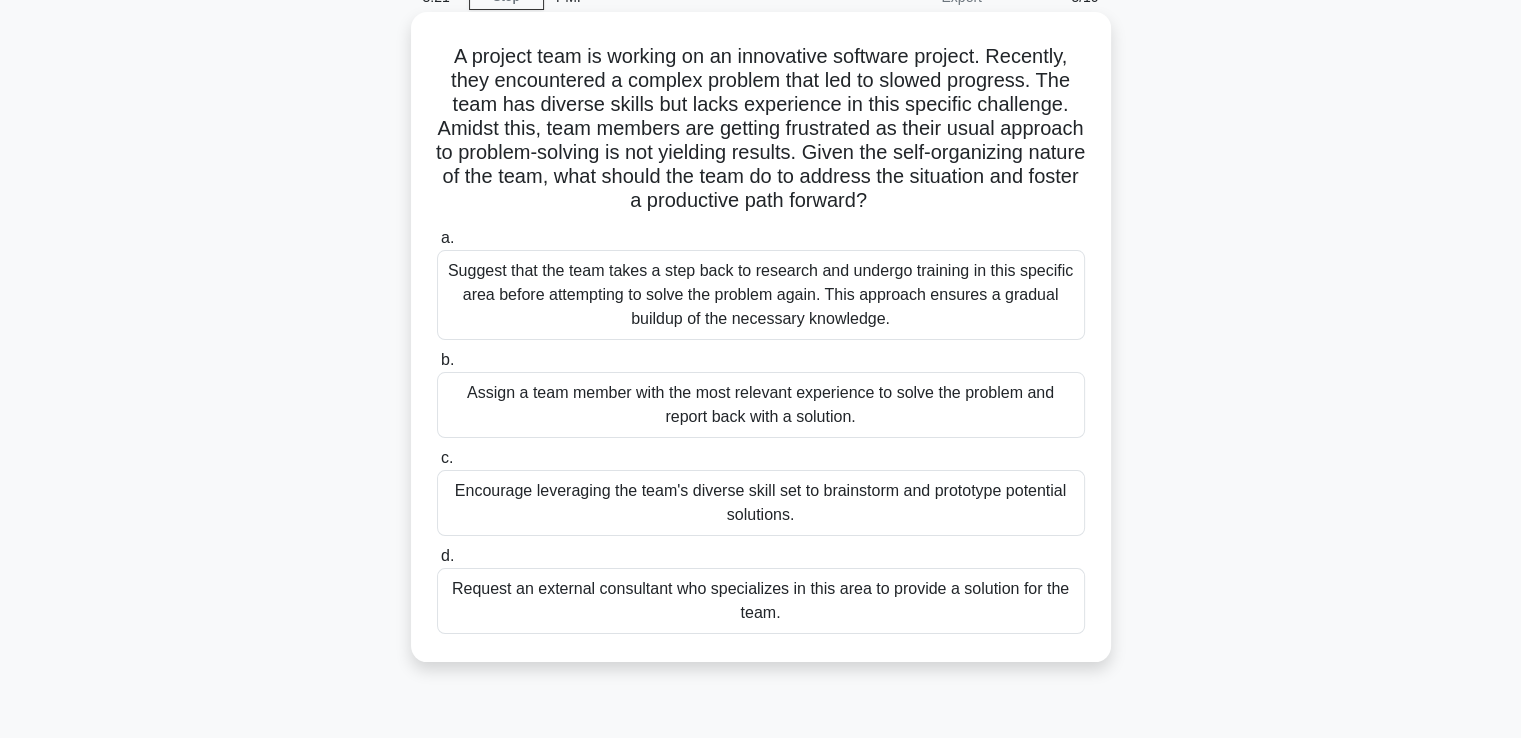 click on "Suggest that the team takes a step back to research and undergo training in this specific area before attempting to solve the problem again. This approach ensures a gradual buildup of the necessary knowledge." at bounding box center [761, 295] 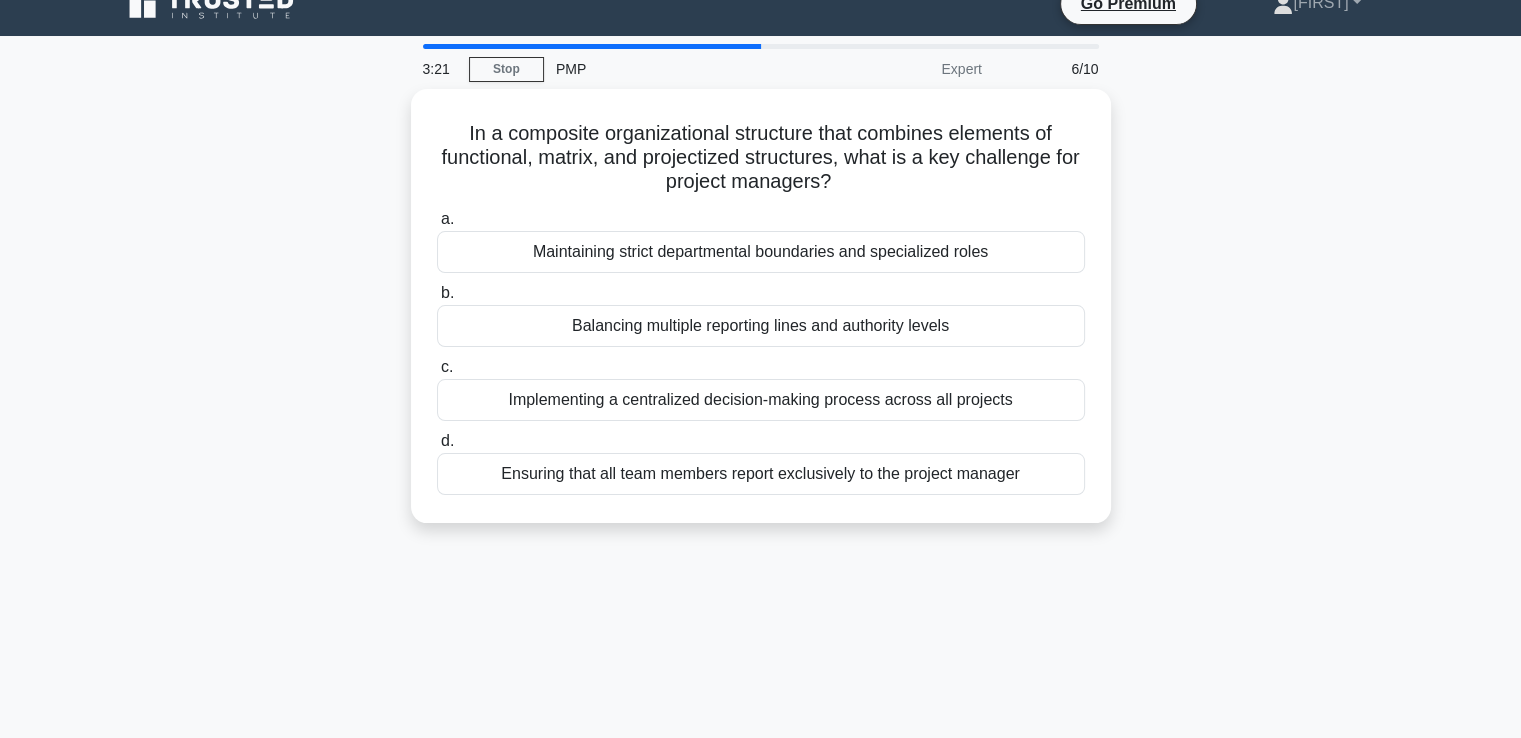 scroll, scrollTop: 0, scrollLeft: 0, axis: both 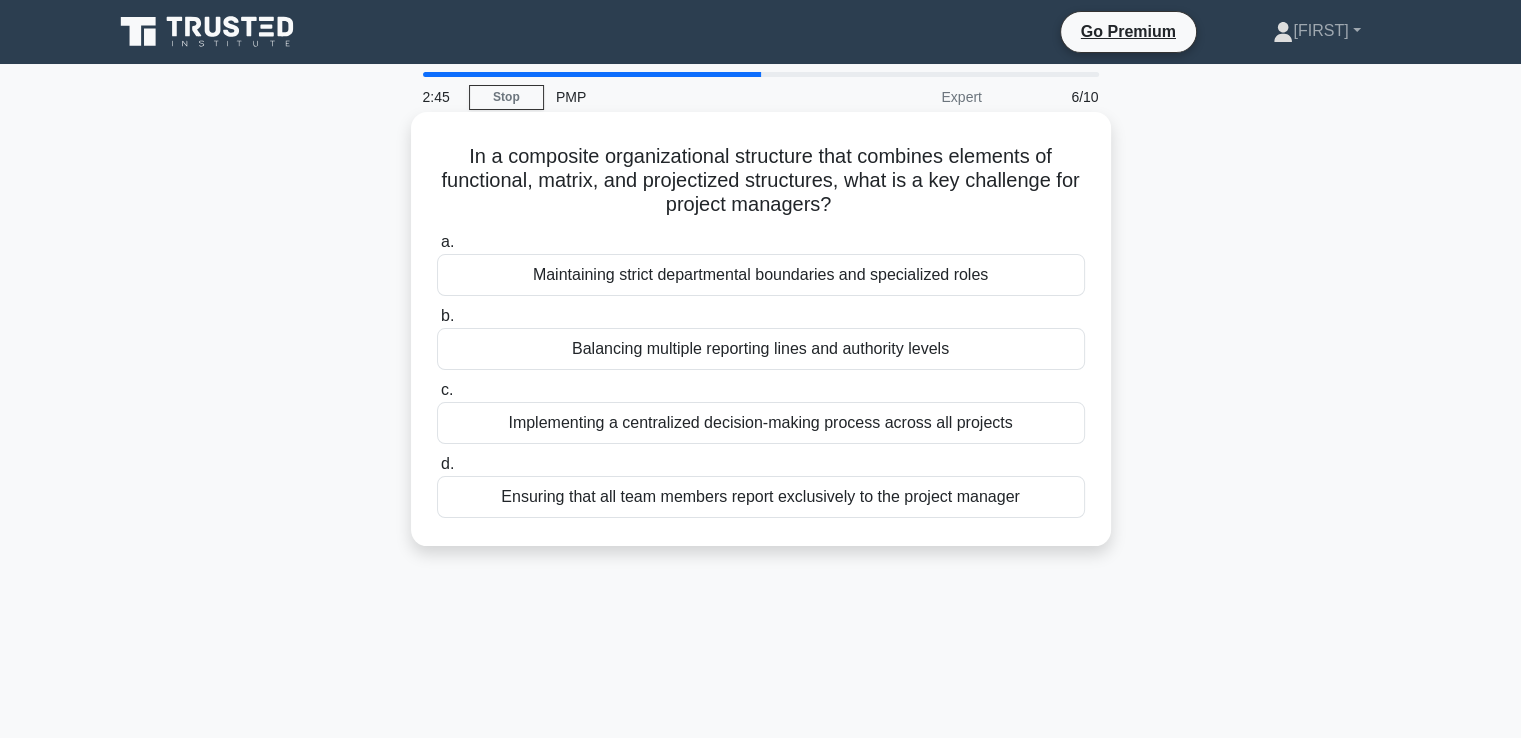 click on "Balancing multiple reporting lines and authority levels" at bounding box center (761, 349) 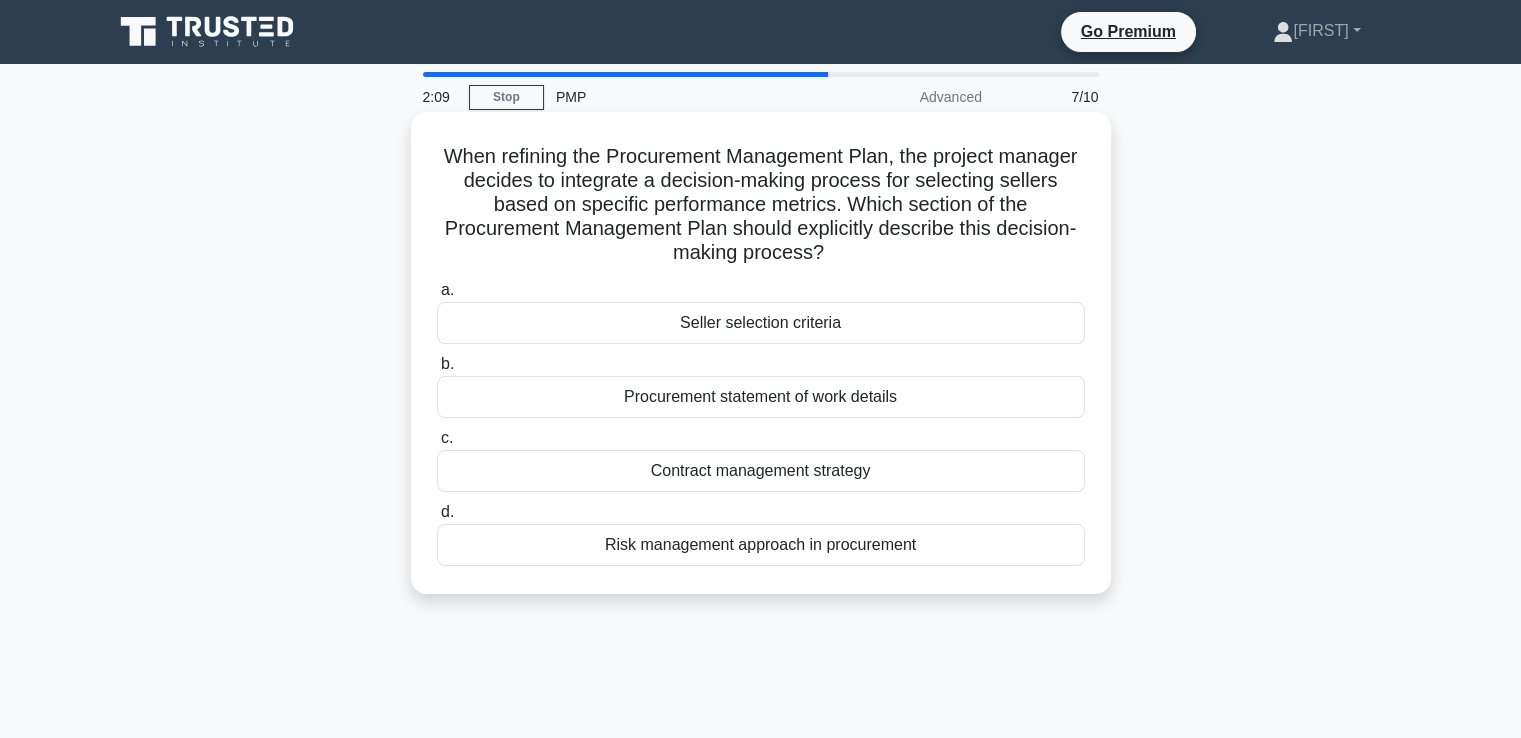 click on "Seller selection criteria" at bounding box center [761, 323] 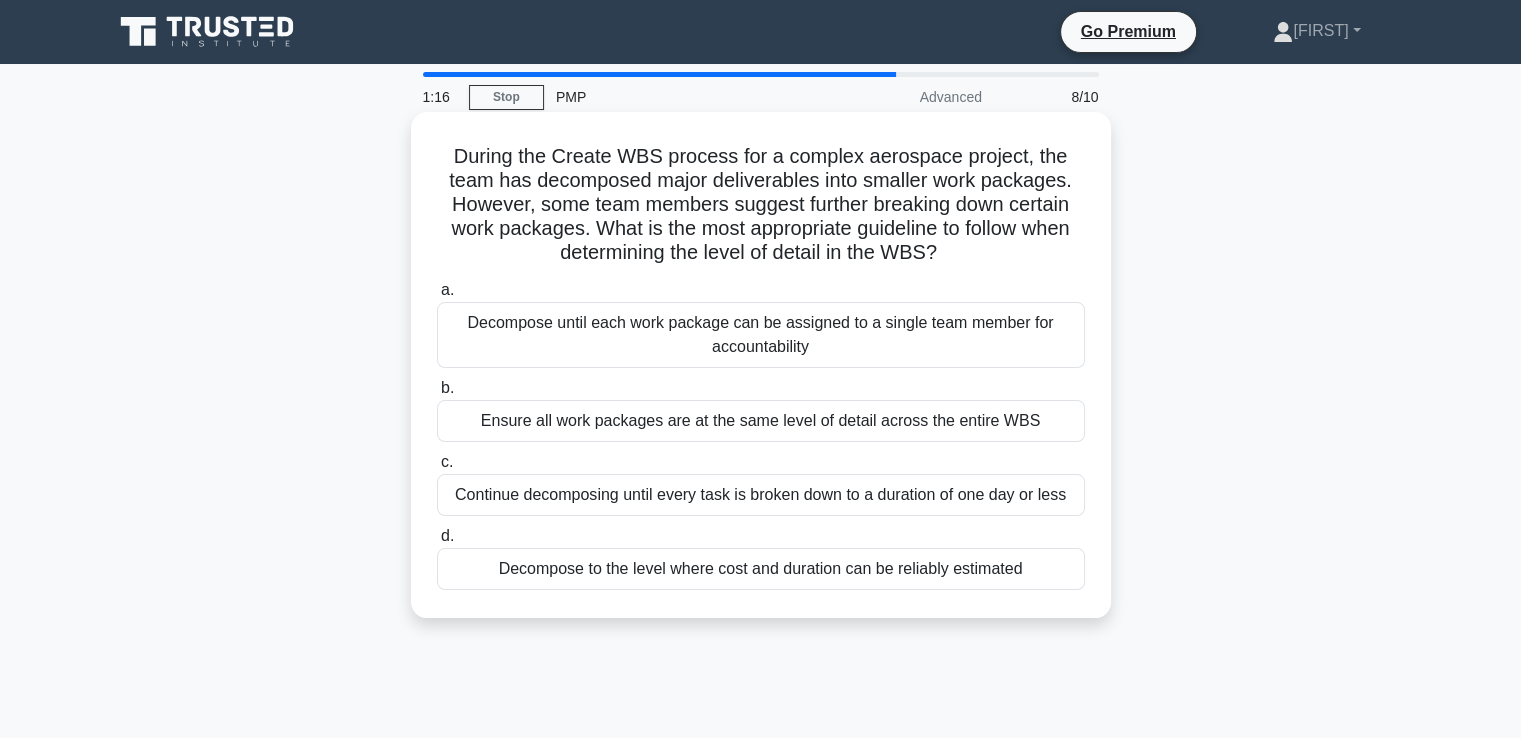 click on "Decompose until each work package can be assigned to a single team member for accountability" at bounding box center (761, 335) 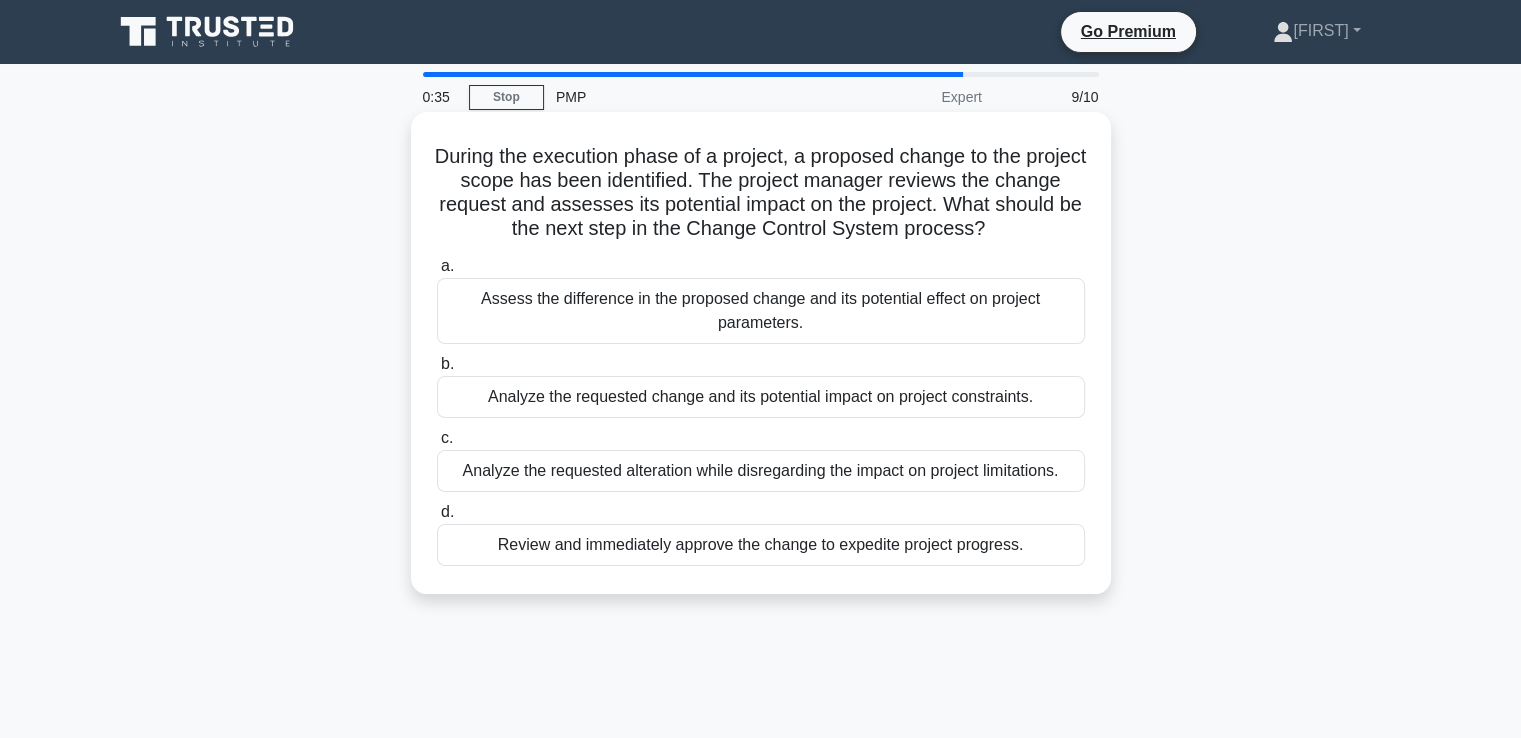 click on "Review and immediately approve the change to expedite project progress." at bounding box center (761, 545) 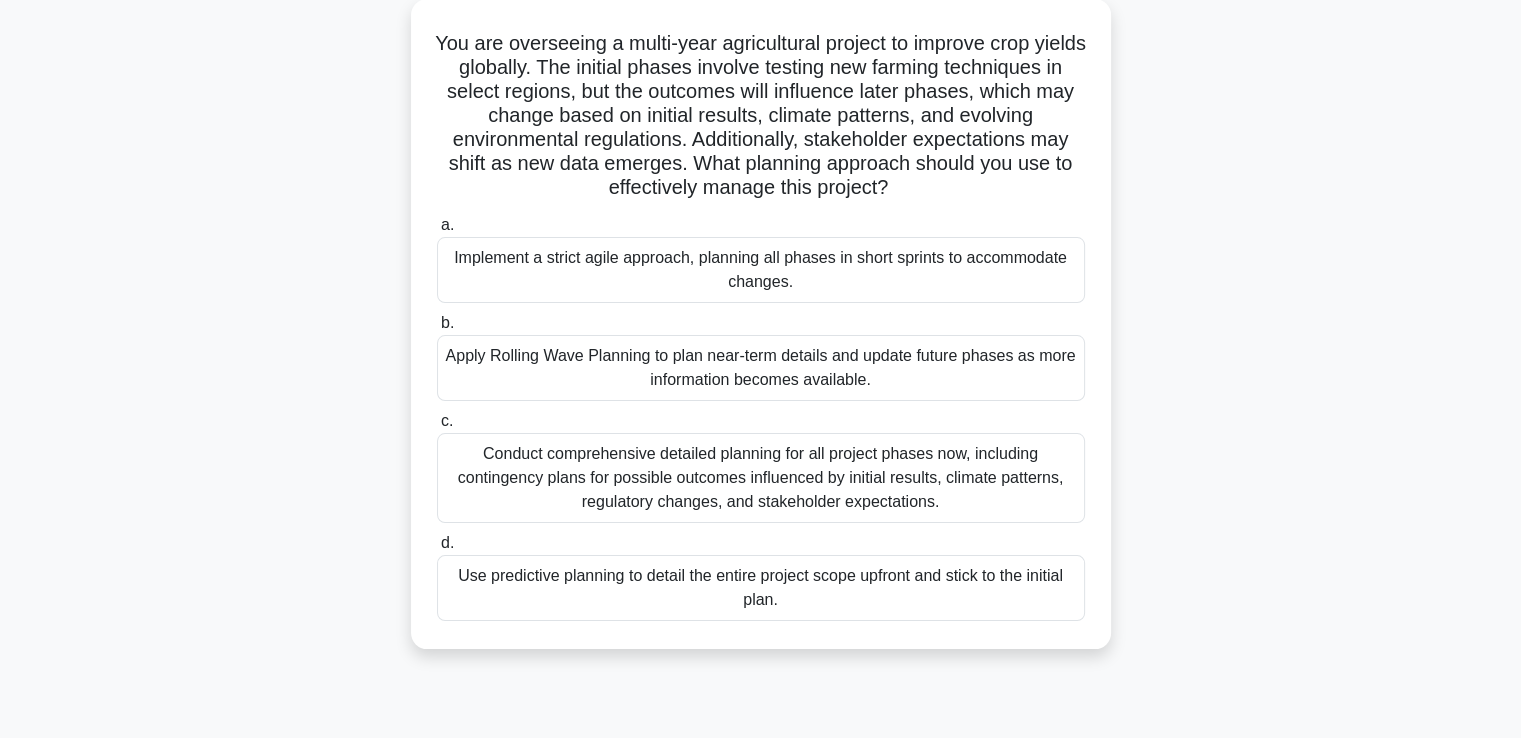 scroll, scrollTop: 200, scrollLeft: 0, axis: vertical 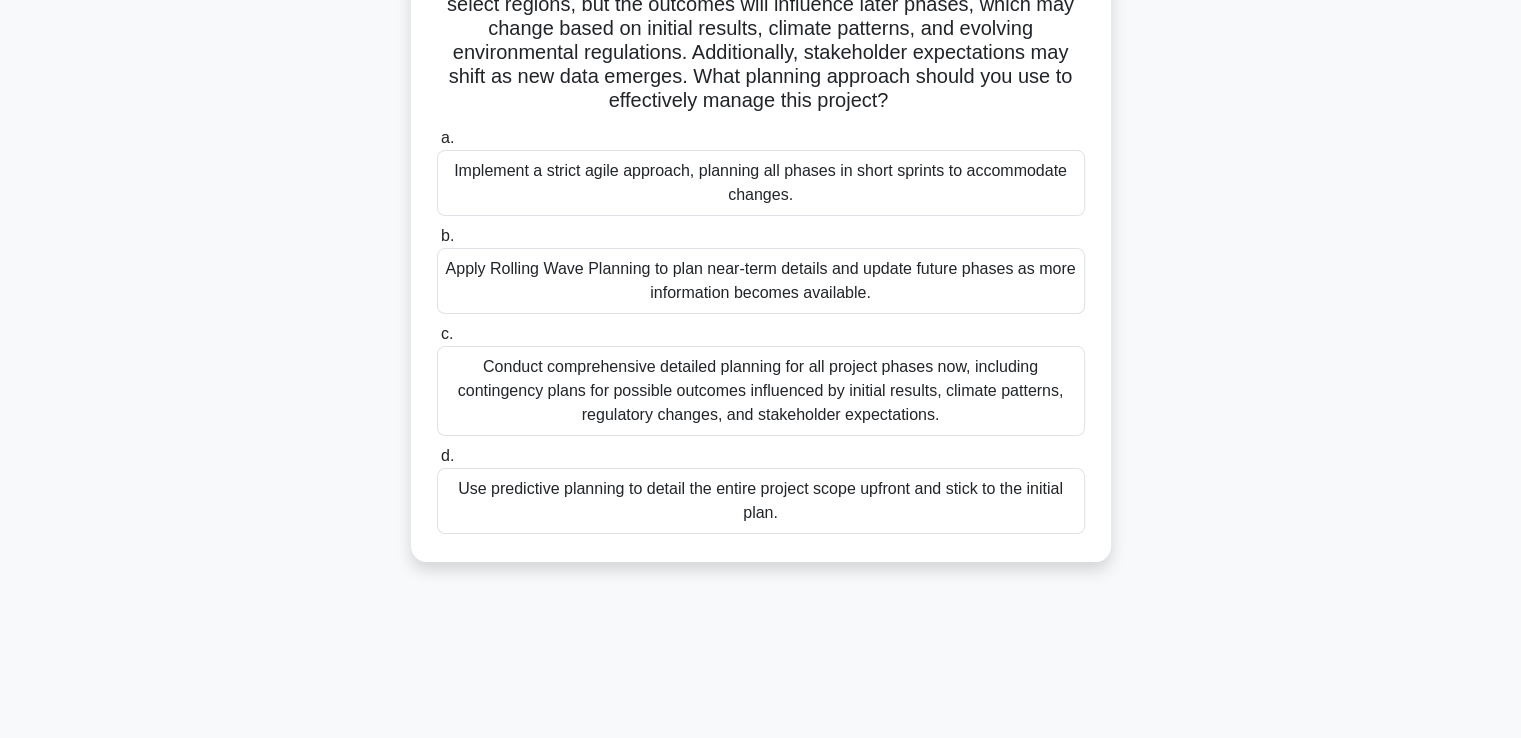 click on "Apply Rolling Wave Planning to plan near-term details and update future phases as more information becomes available." at bounding box center [761, 281] 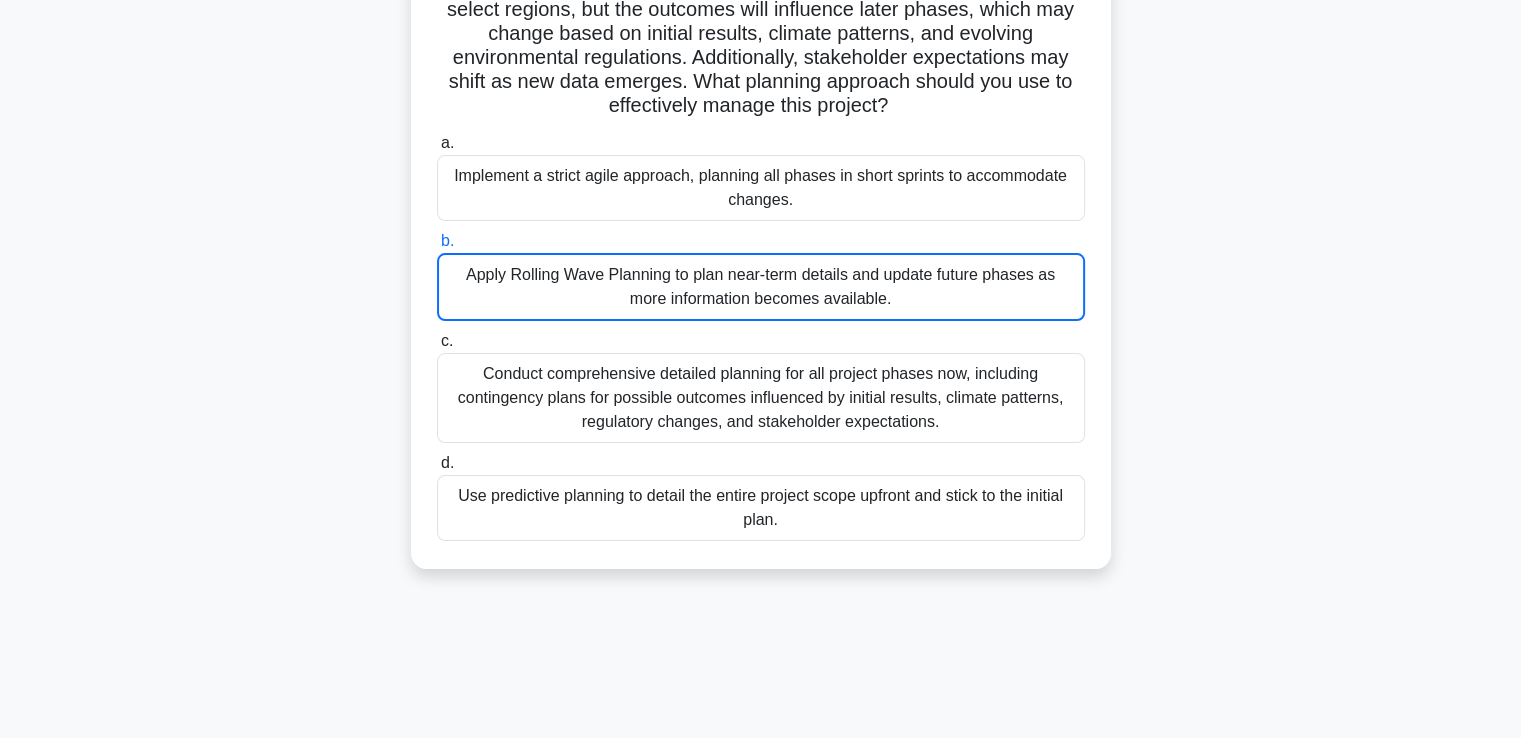 scroll, scrollTop: 135, scrollLeft: 0, axis: vertical 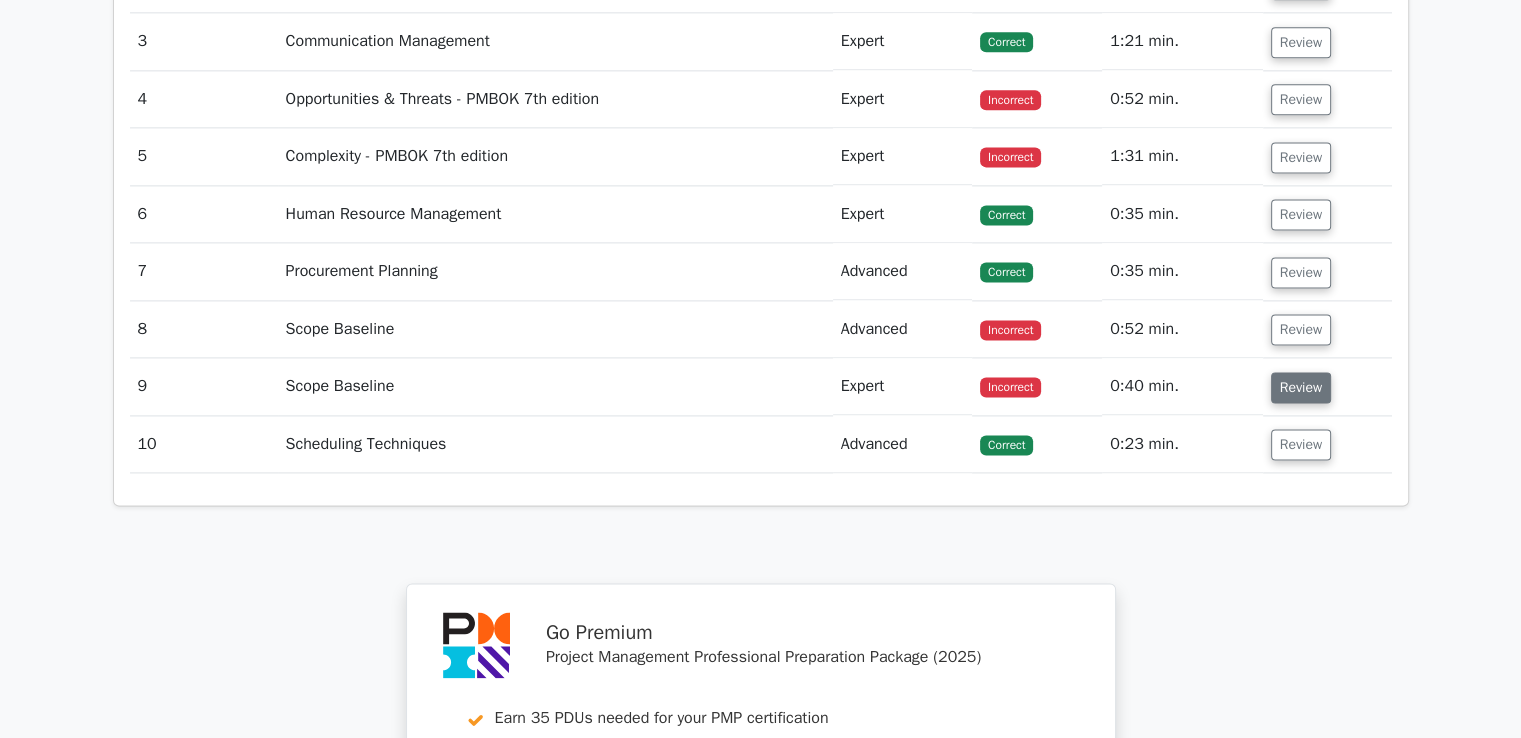 click on "Review" at bounding box center (1301, 387) 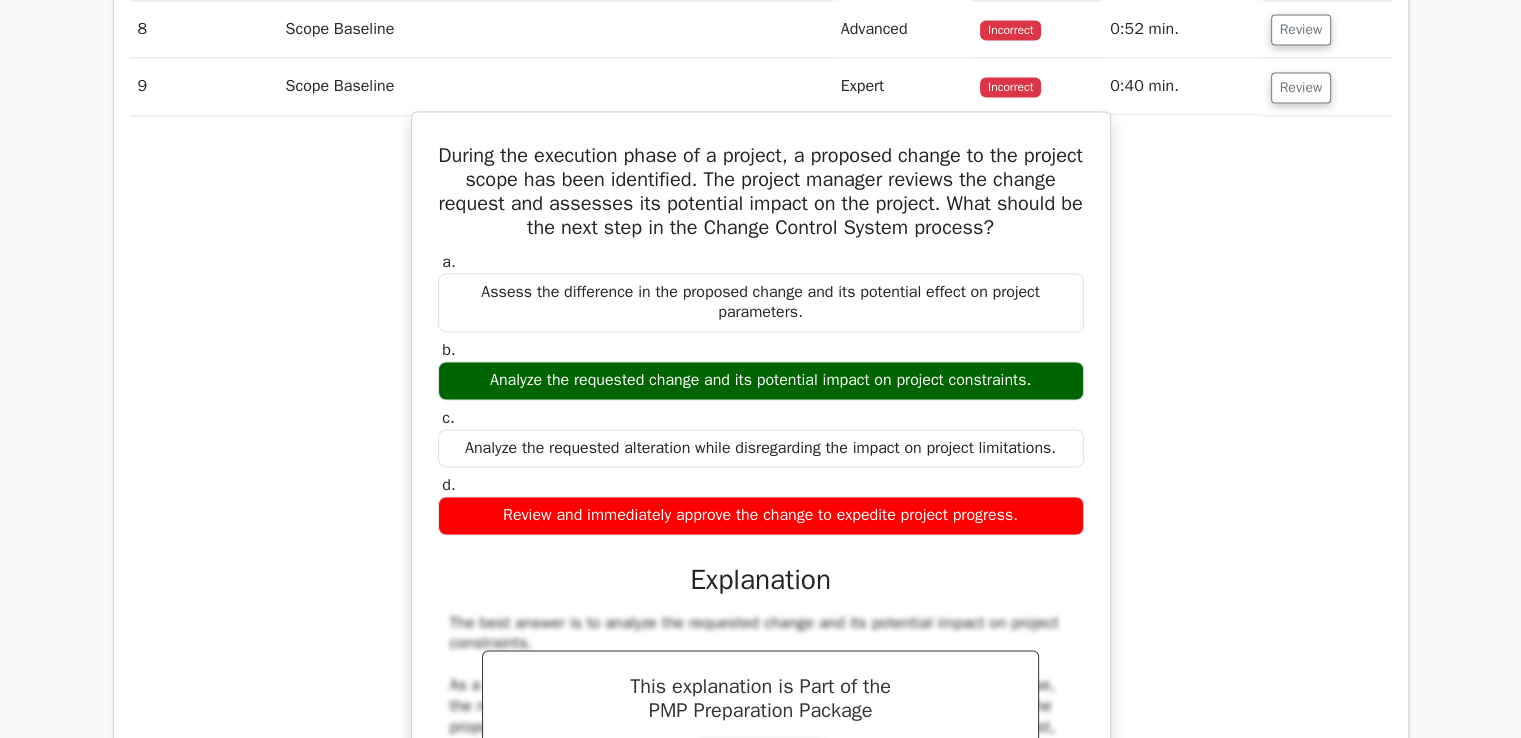 scroll, scrollTop: 2925, scrollLeft: 0, axis: vertical 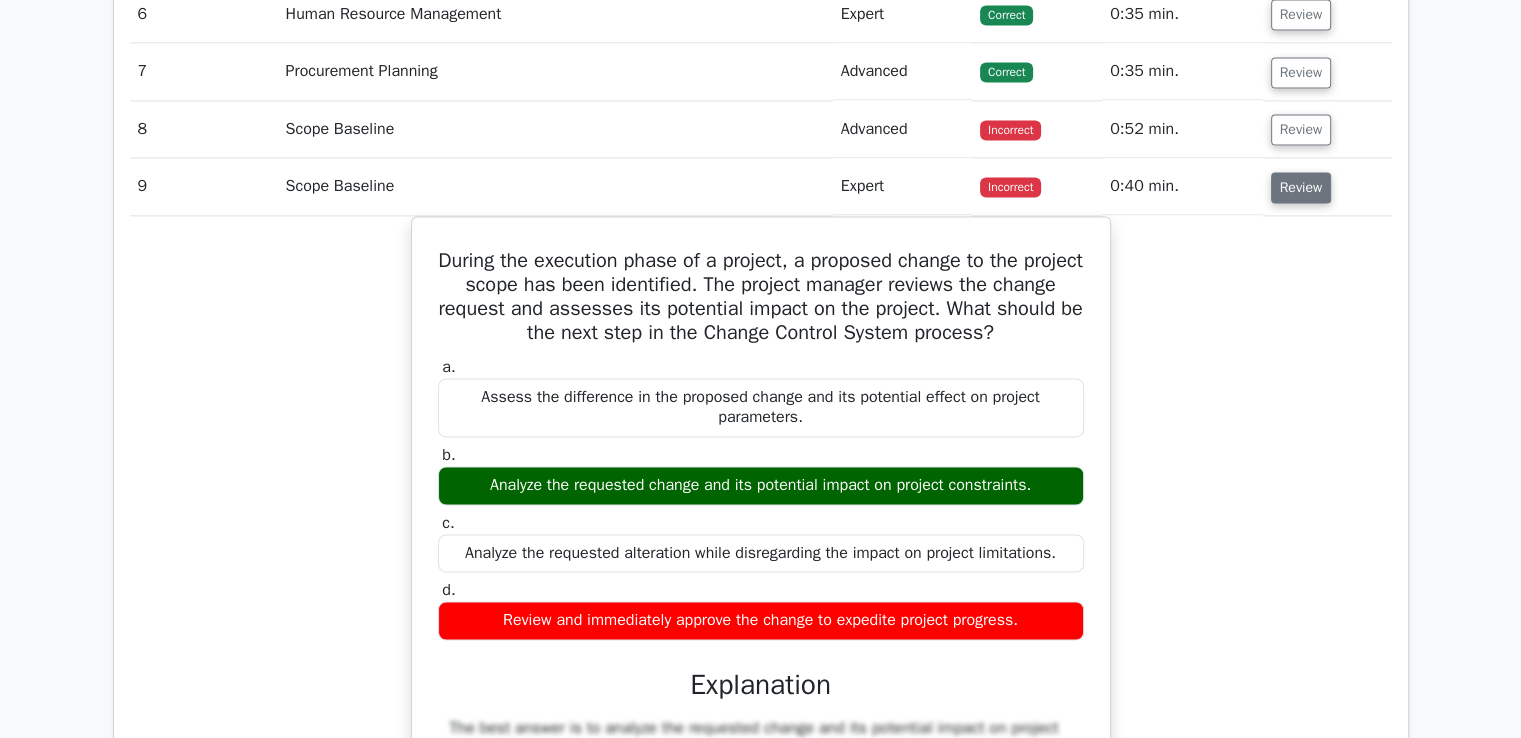 click on "Review" at bounding box center (1301, 187) 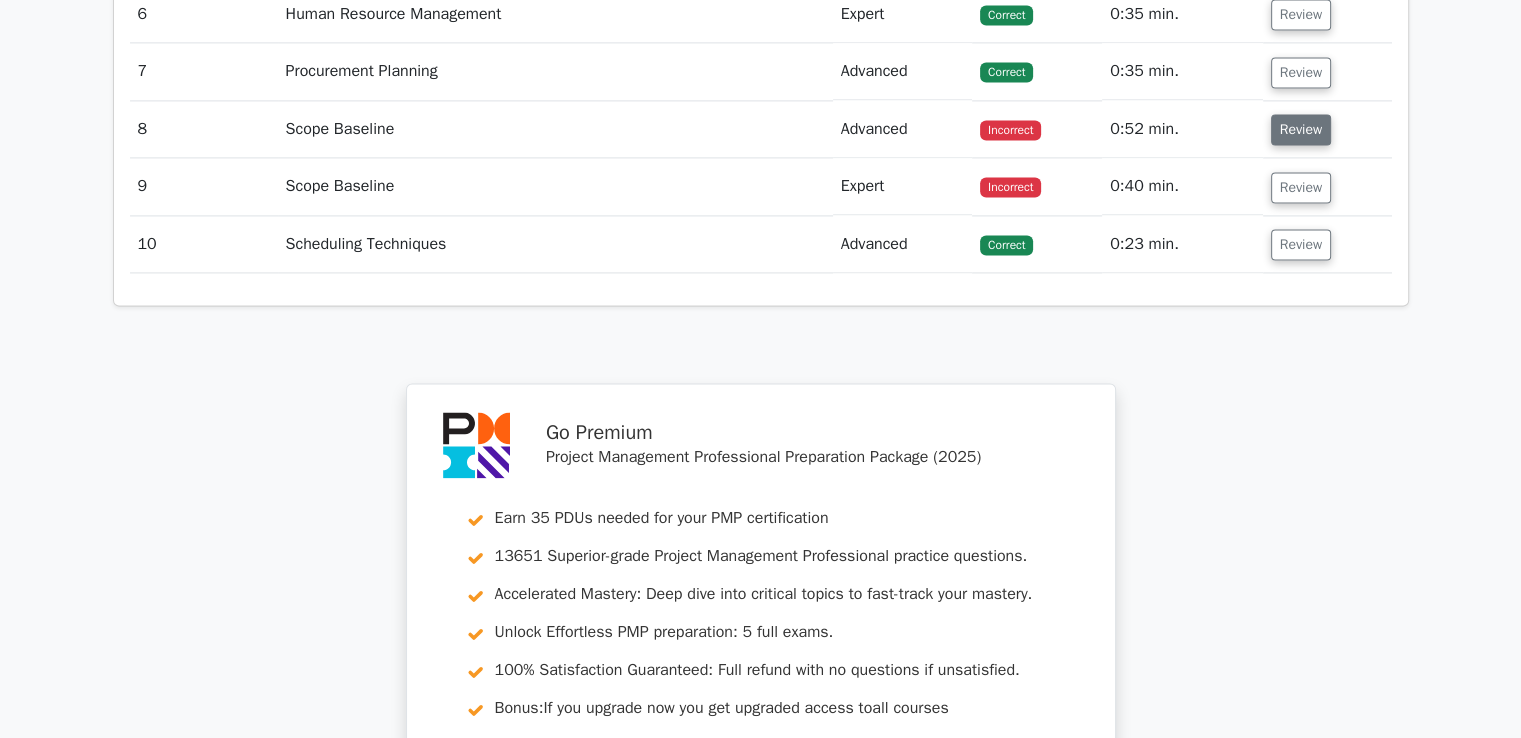 click on "Review" at bounding box center [1301, 129] 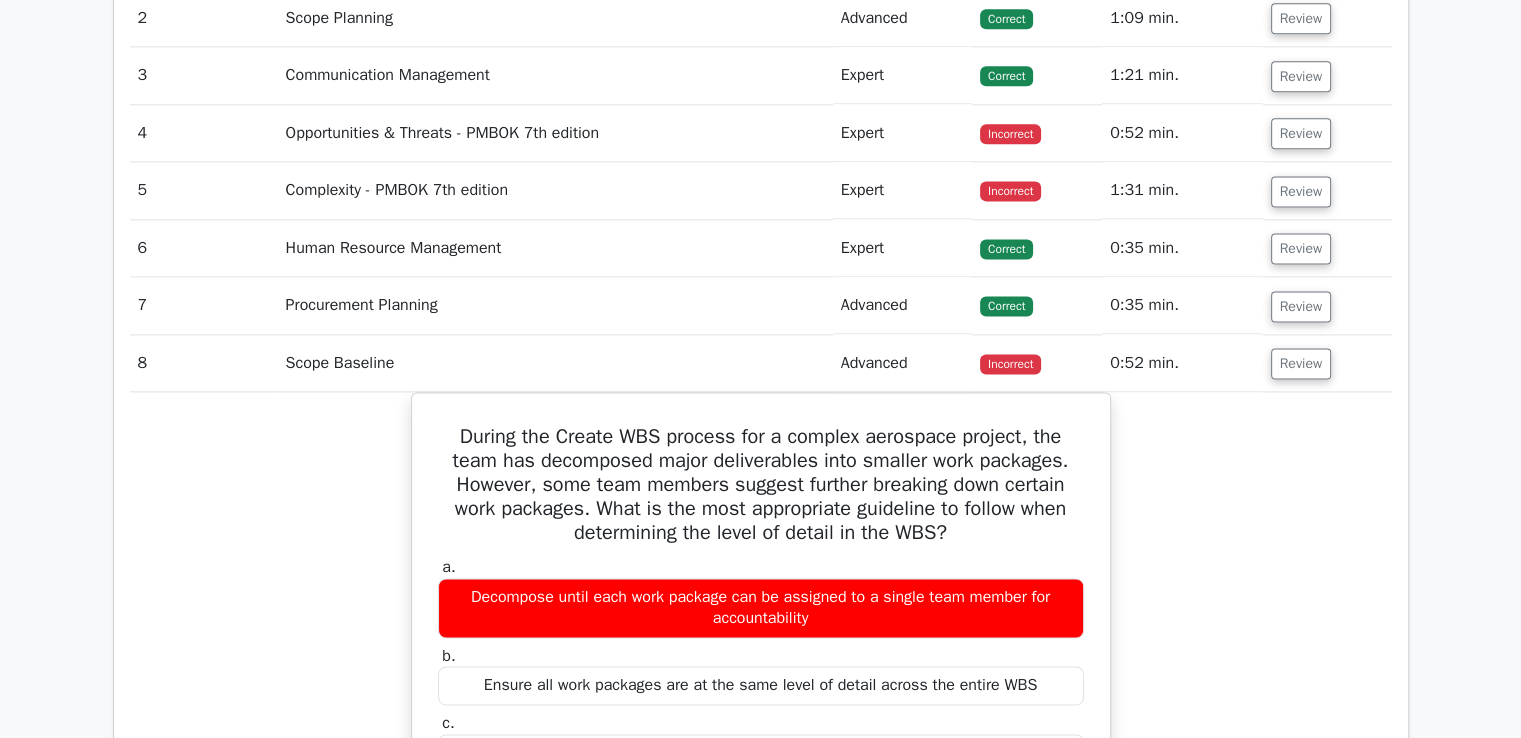scroll, scrollTop: 2625, scrollLeft: 0, axis: vertical 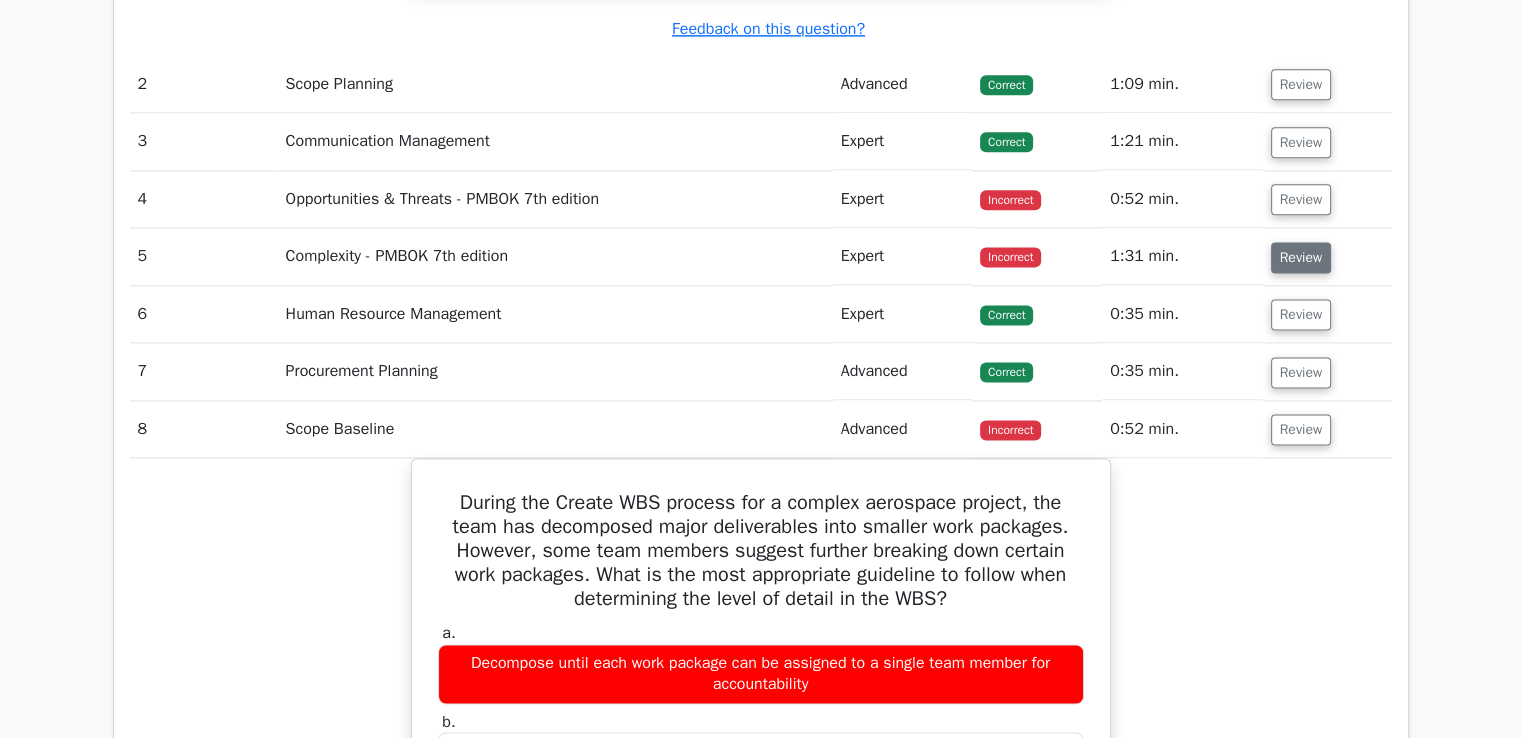 click on "Review" at bounding box center [1301, 257] 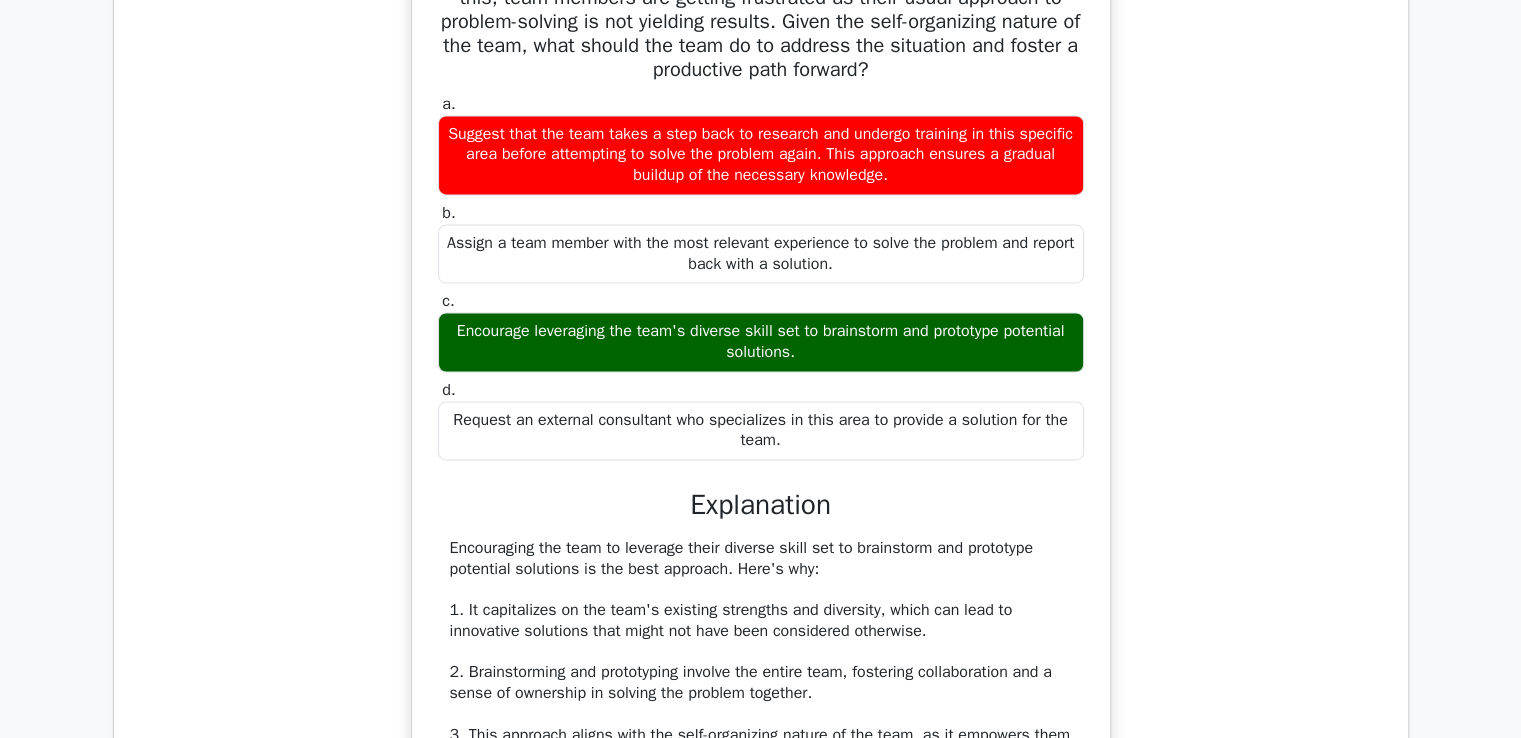 scroll, scrollTop: 2525, scrollLeft: 0, axis: vertical 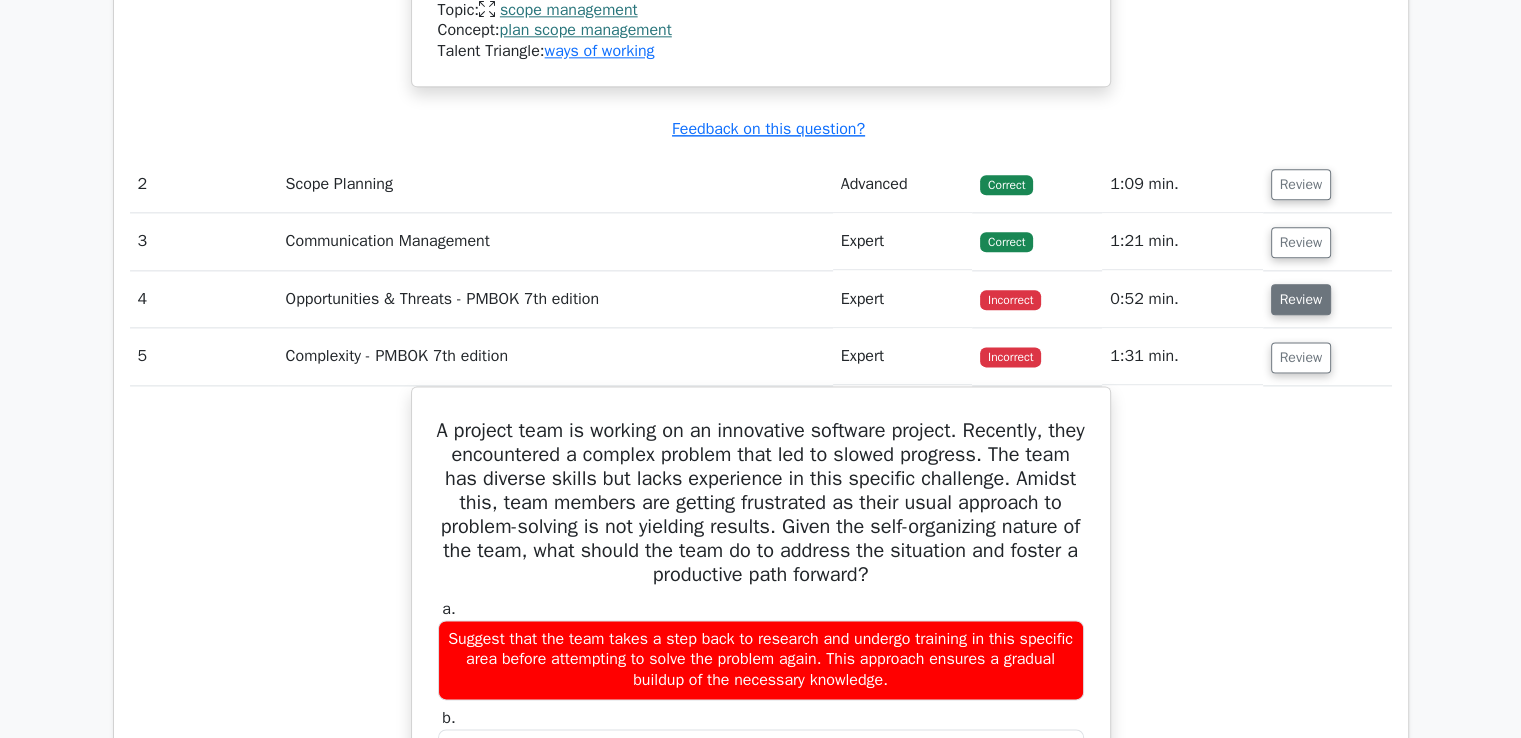 click on "Review" at bounding box center (1301, 299) 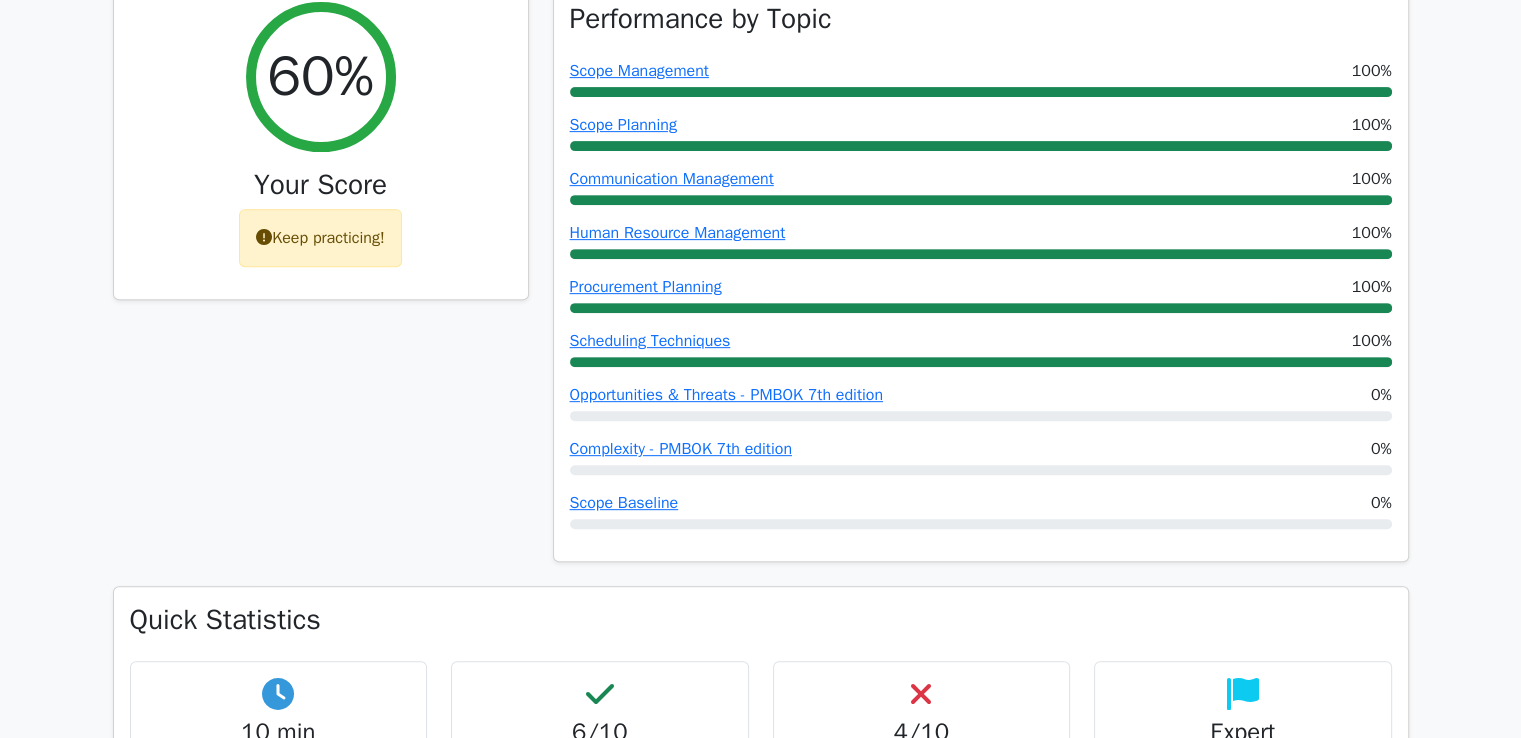 scroll, scrollTop: 900, scrollLeft: 0, axis: vertical 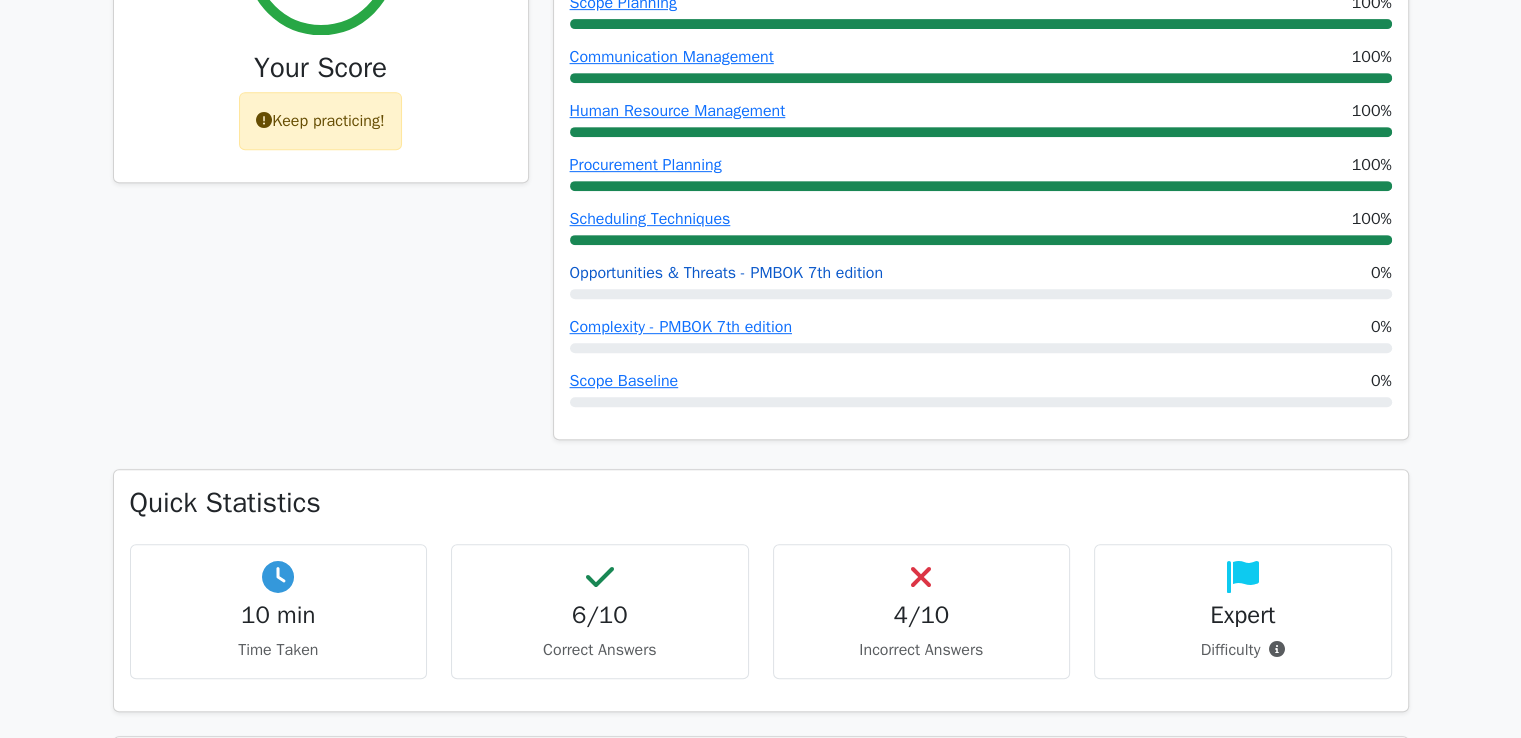 click on "Opportunities & Threats - PMBOK 7th edition" at bounding box center (726, 273) 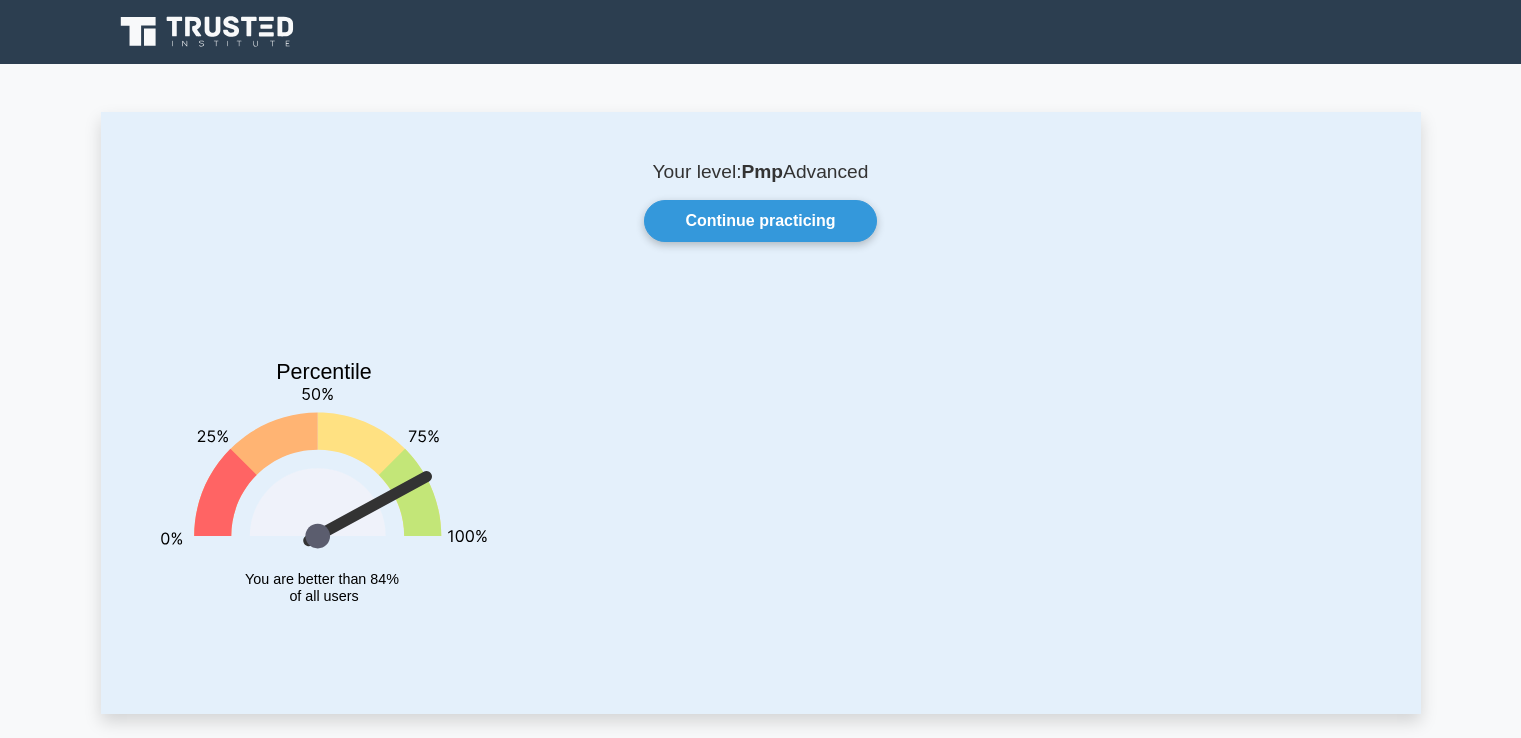 scroll, scrollTop: 0, scrollLeft: 0, axis: both 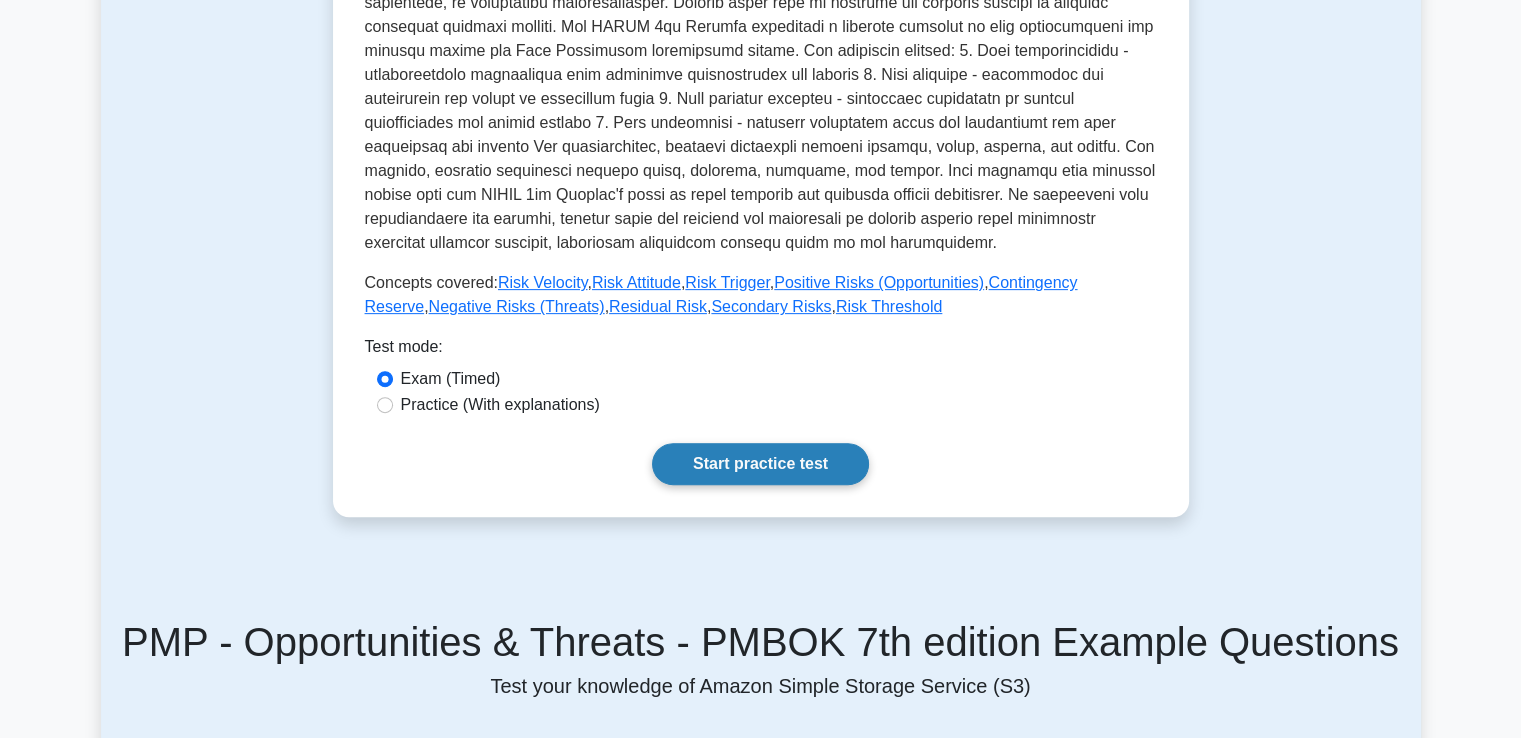 click on "Start practice test" at bounding box center (760, 464) 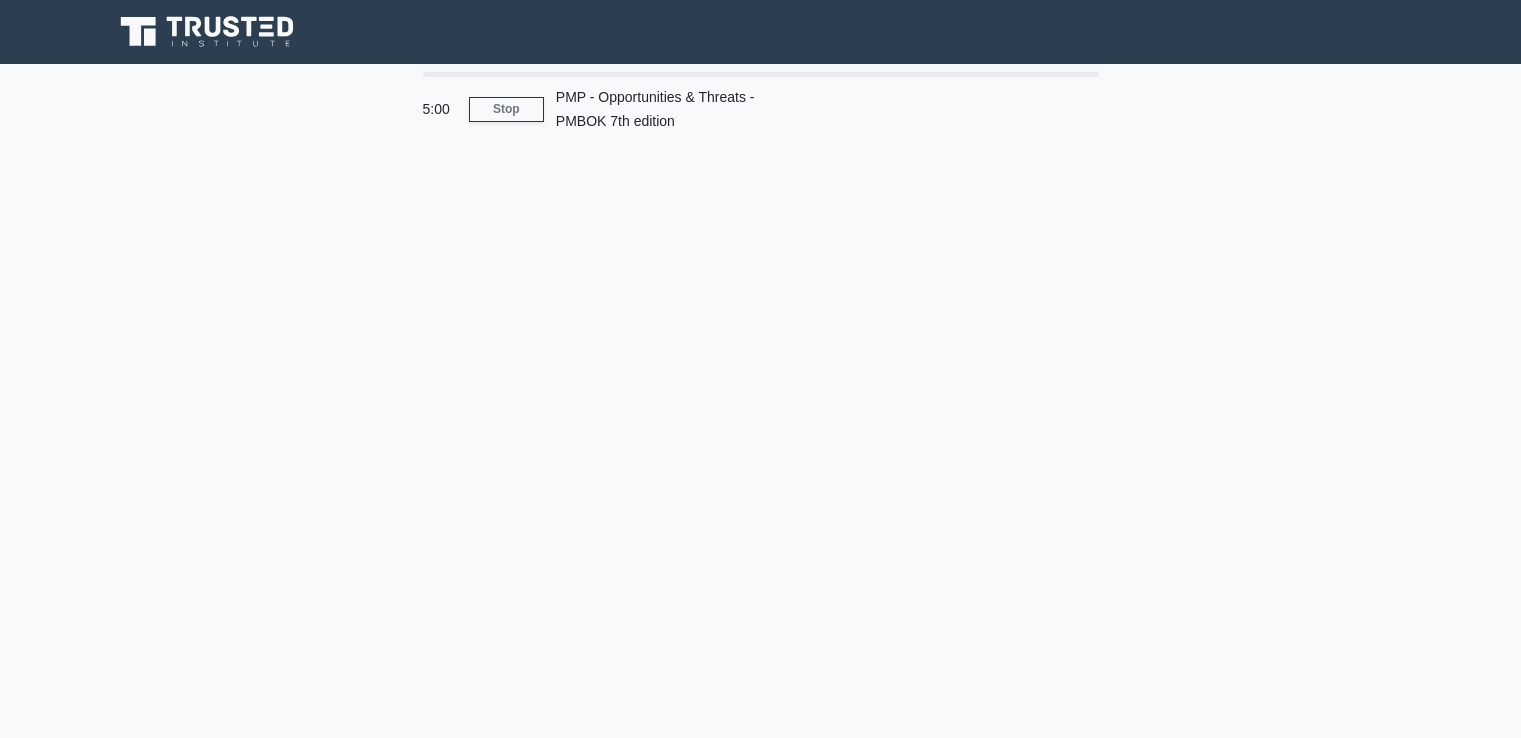 scroll, scrollTop: 0, scrollLeft: 0, axis: both 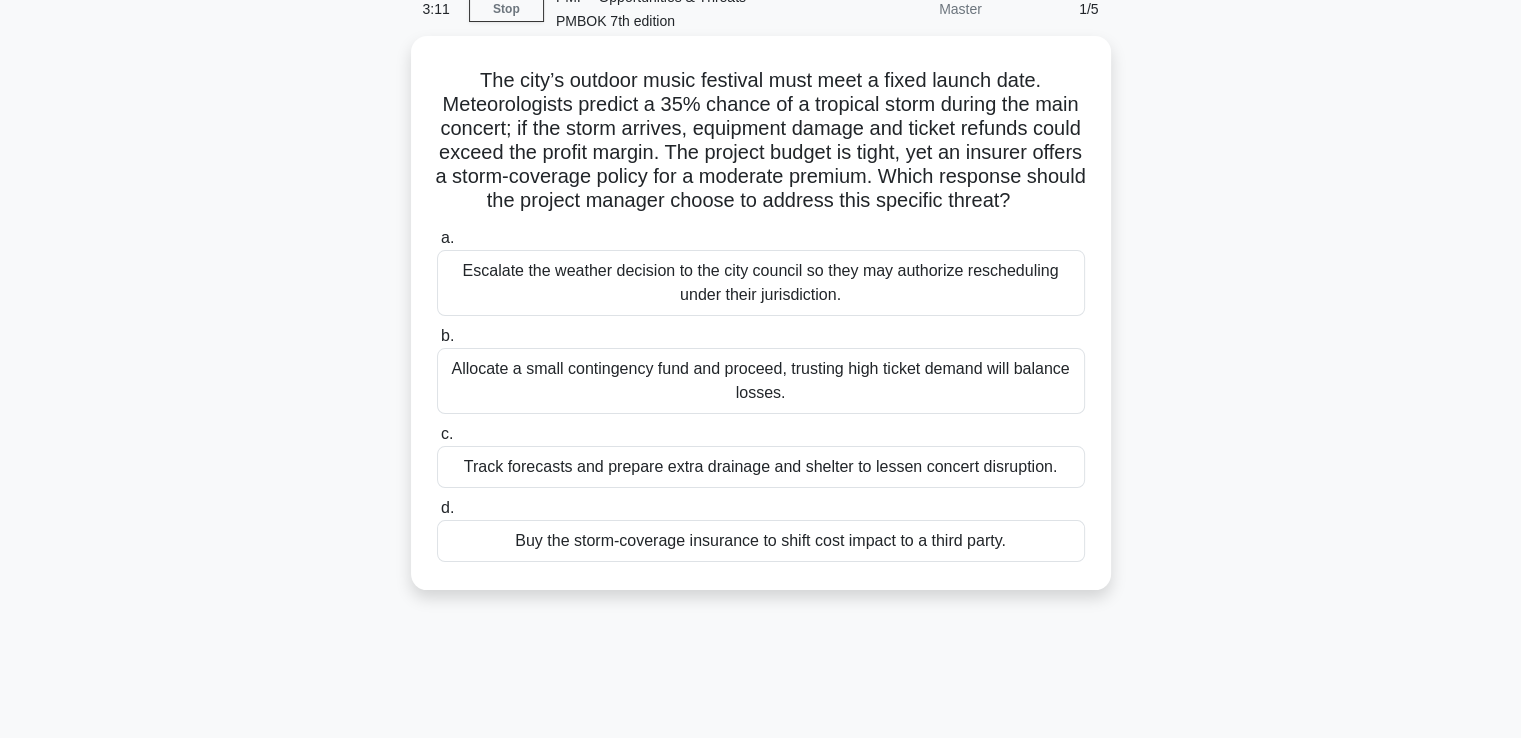 click on "Buy the storm-coverage insurance to shift cost impact to a third party." at bounding box center (761, 541) 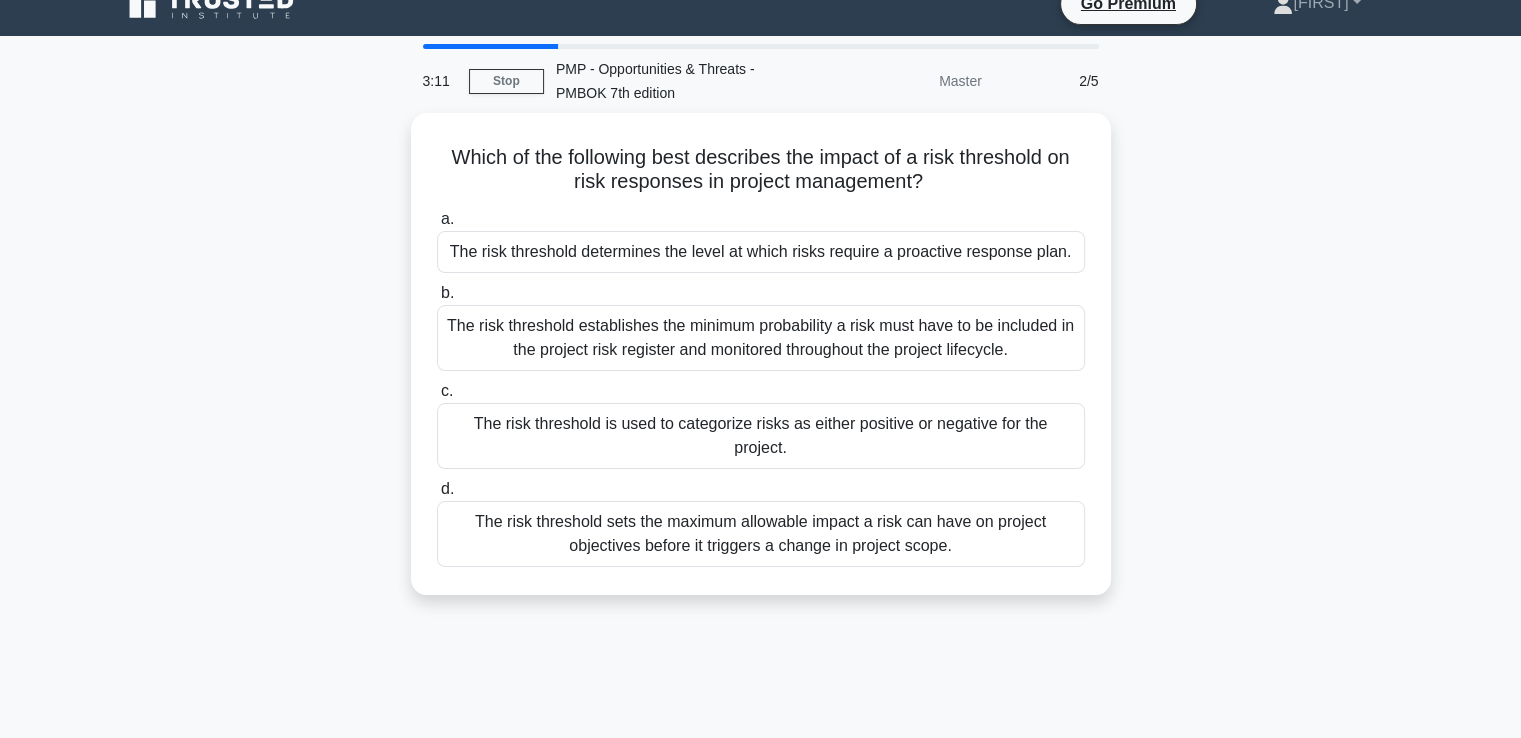 scroll, scrollTop: 0, scrollLeft: 0, axis: both 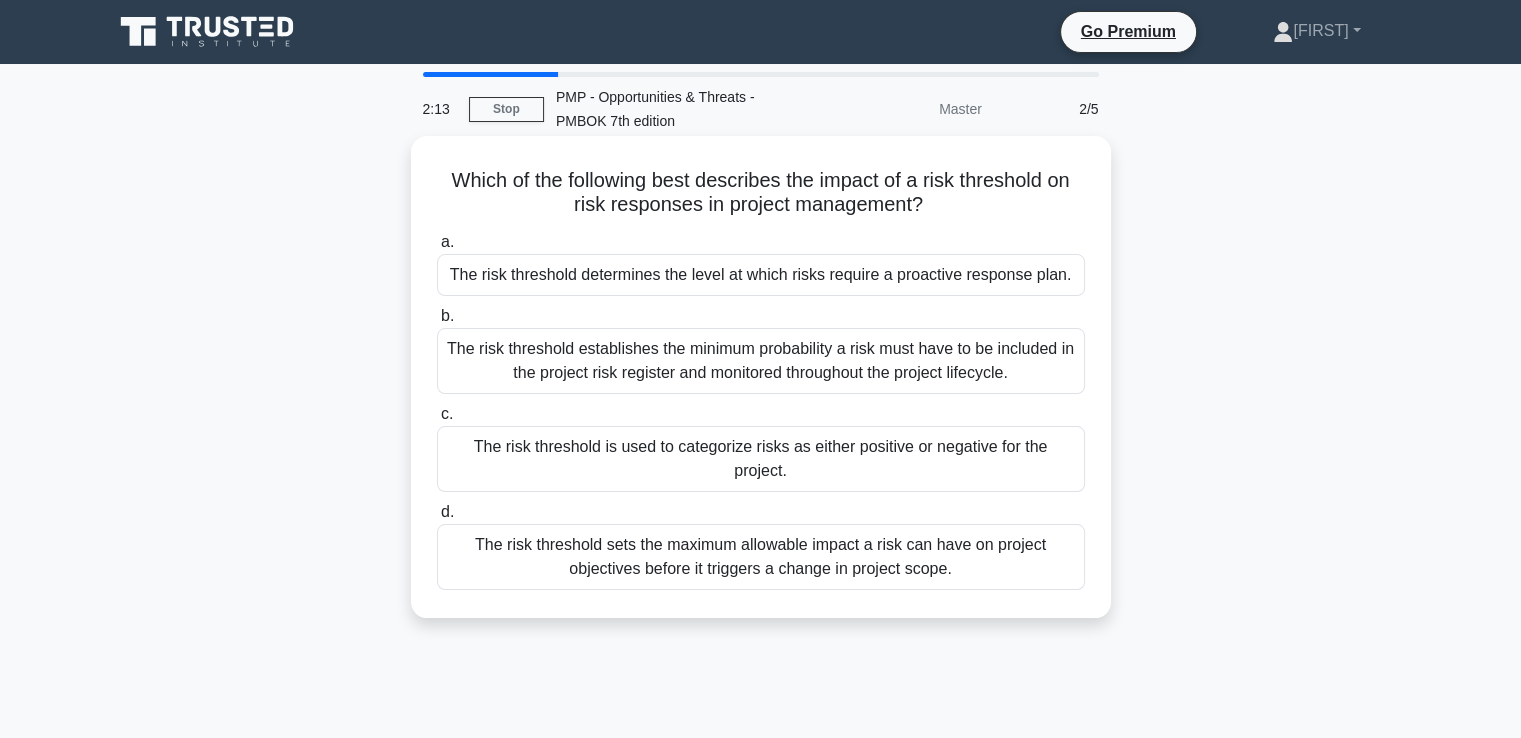 click on "The risk threshold determines the level at which risks require a proactive response plan." at bounding box center [761, 275] 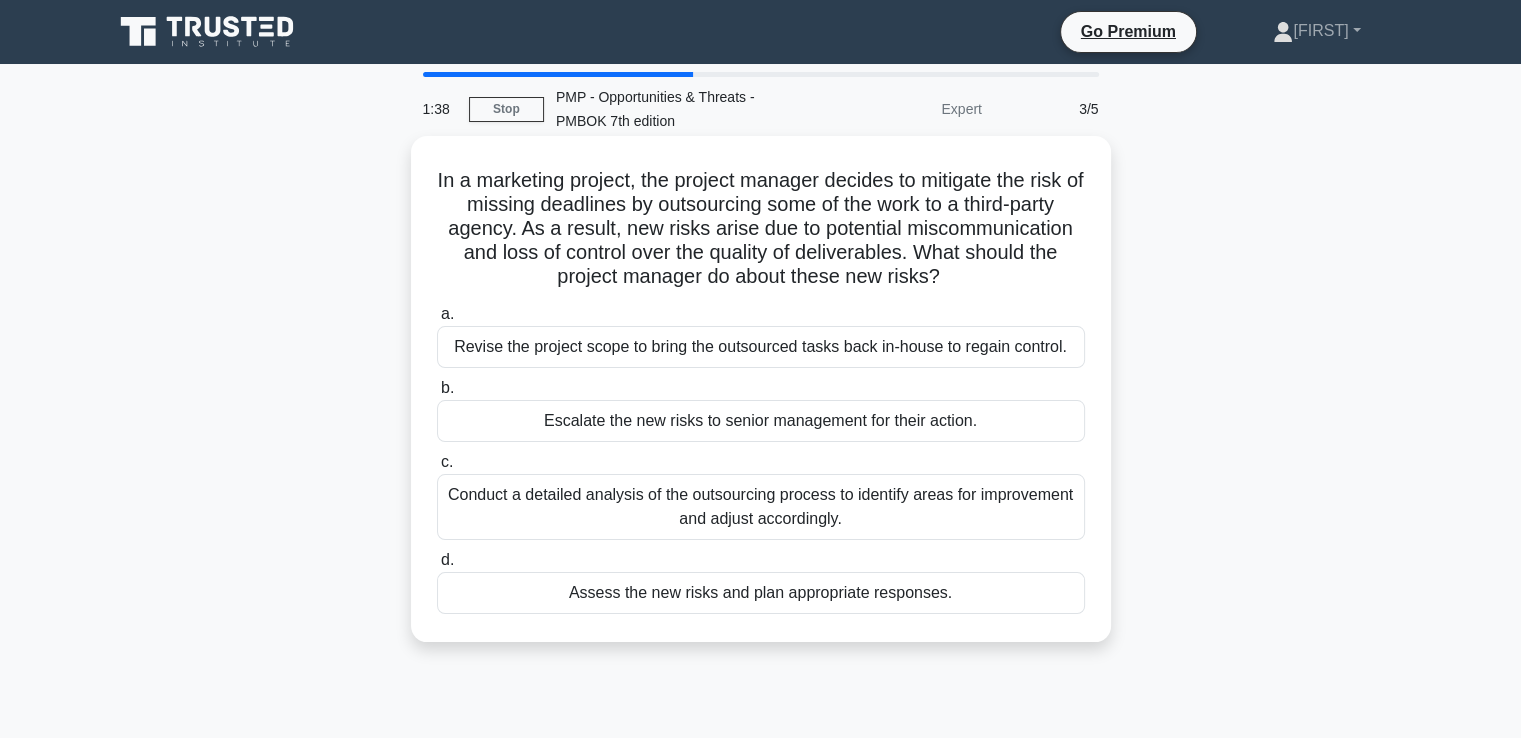 click on "Assess the new risks and plan appropriate responses." at bounding box center (761, 593) 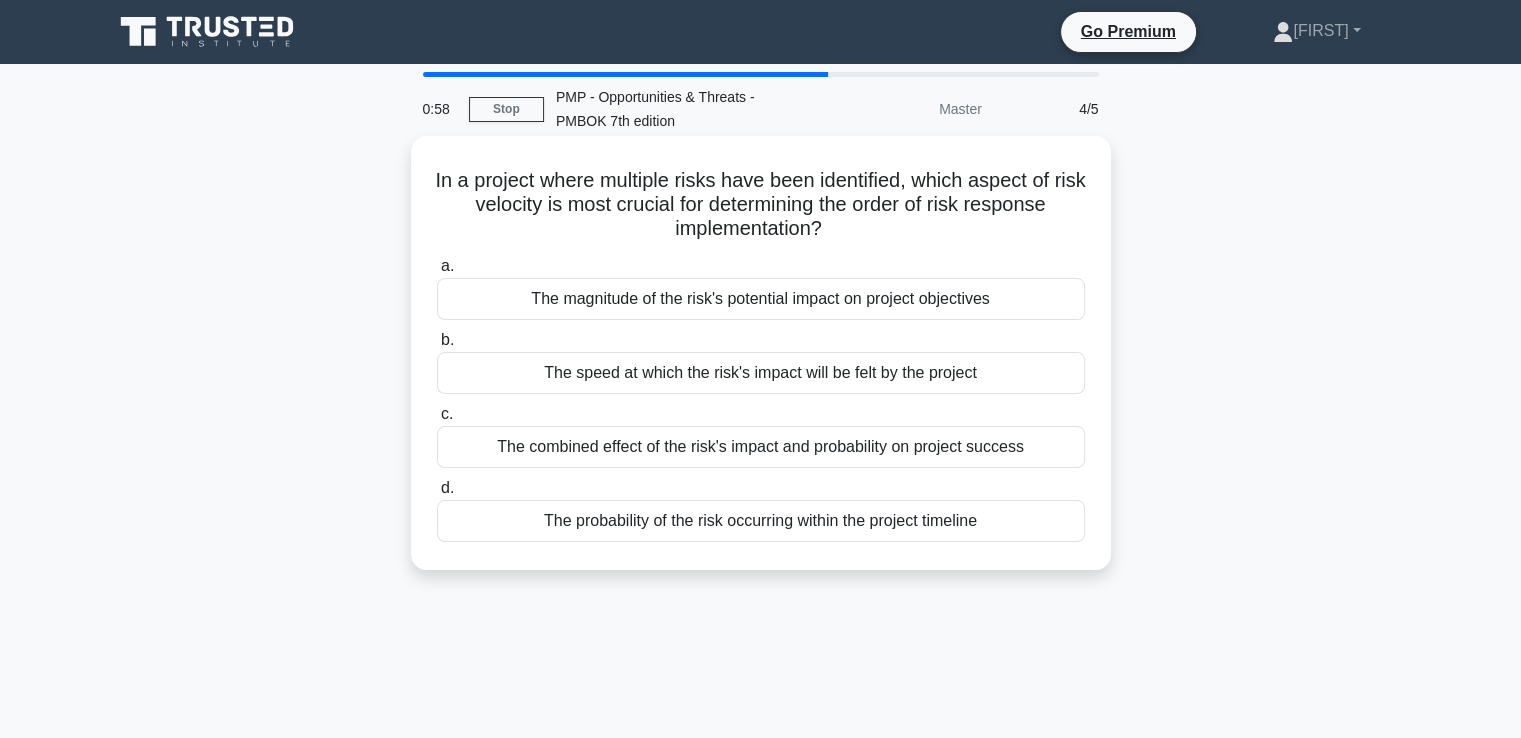 click on "The speed at which the risk's impact will be felt by the project" at bounding box center [761, 373] 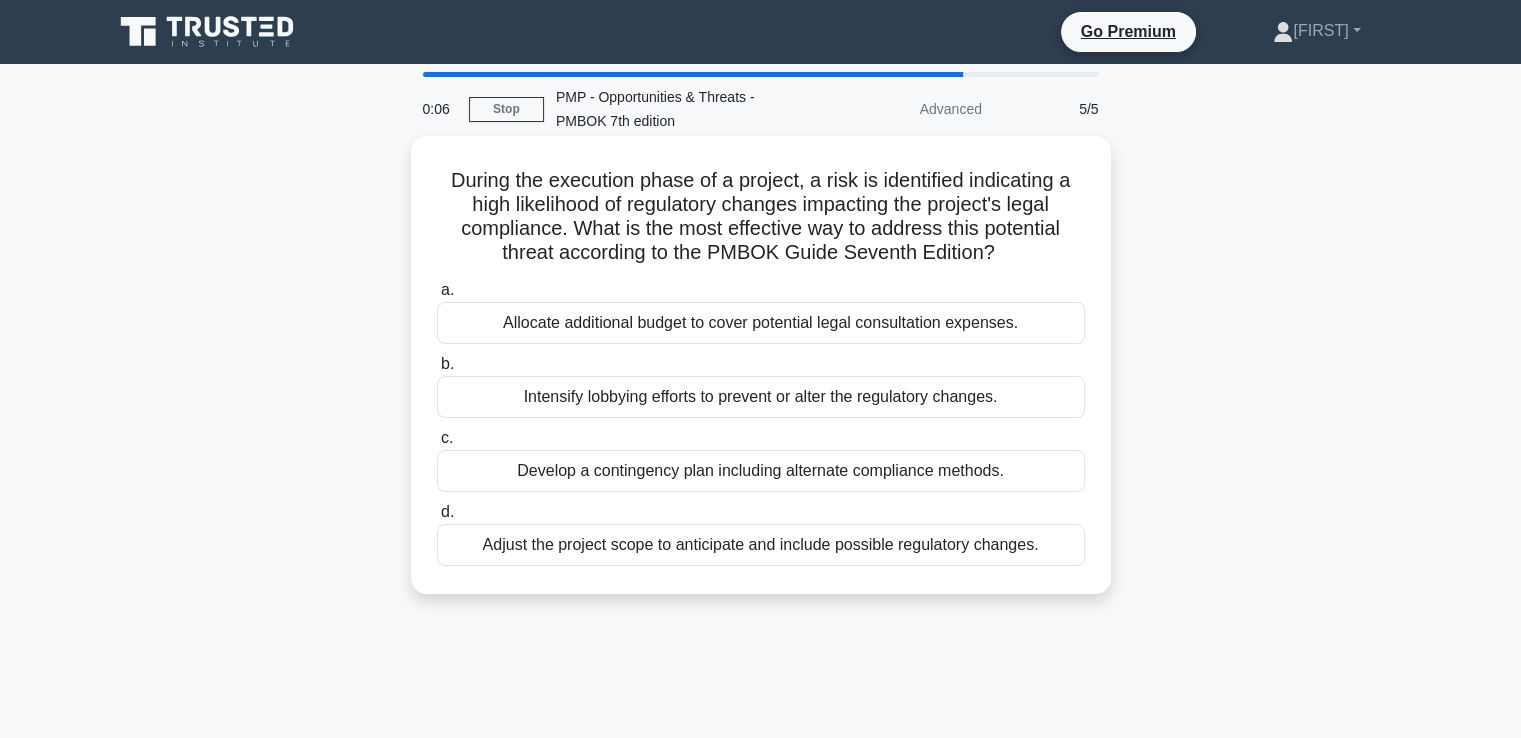 click on "Develop a contingency plan including alternate compliance methods." at bounding box center [761, 471] 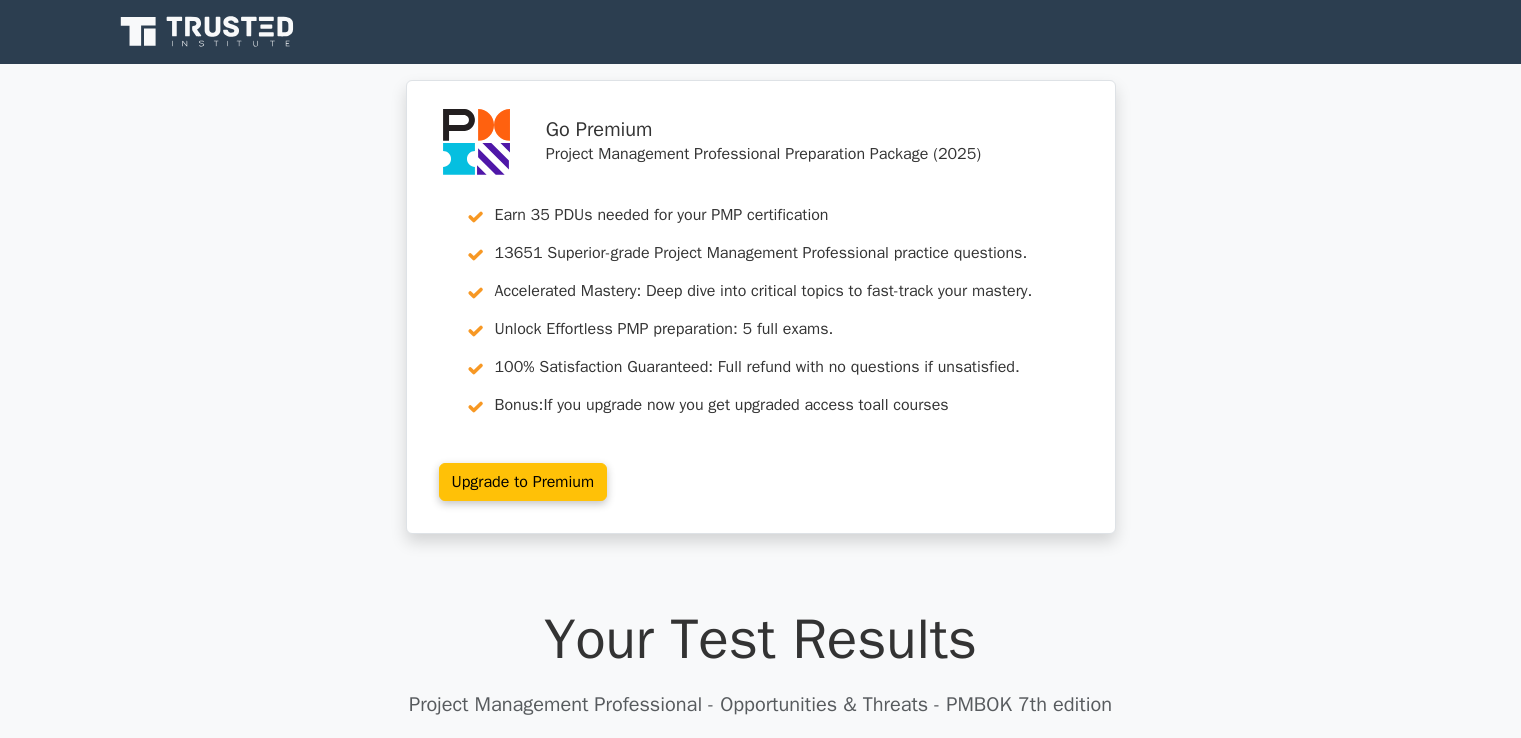 scroll, scrollTop: 0, scrollLeft: 0, axis: both 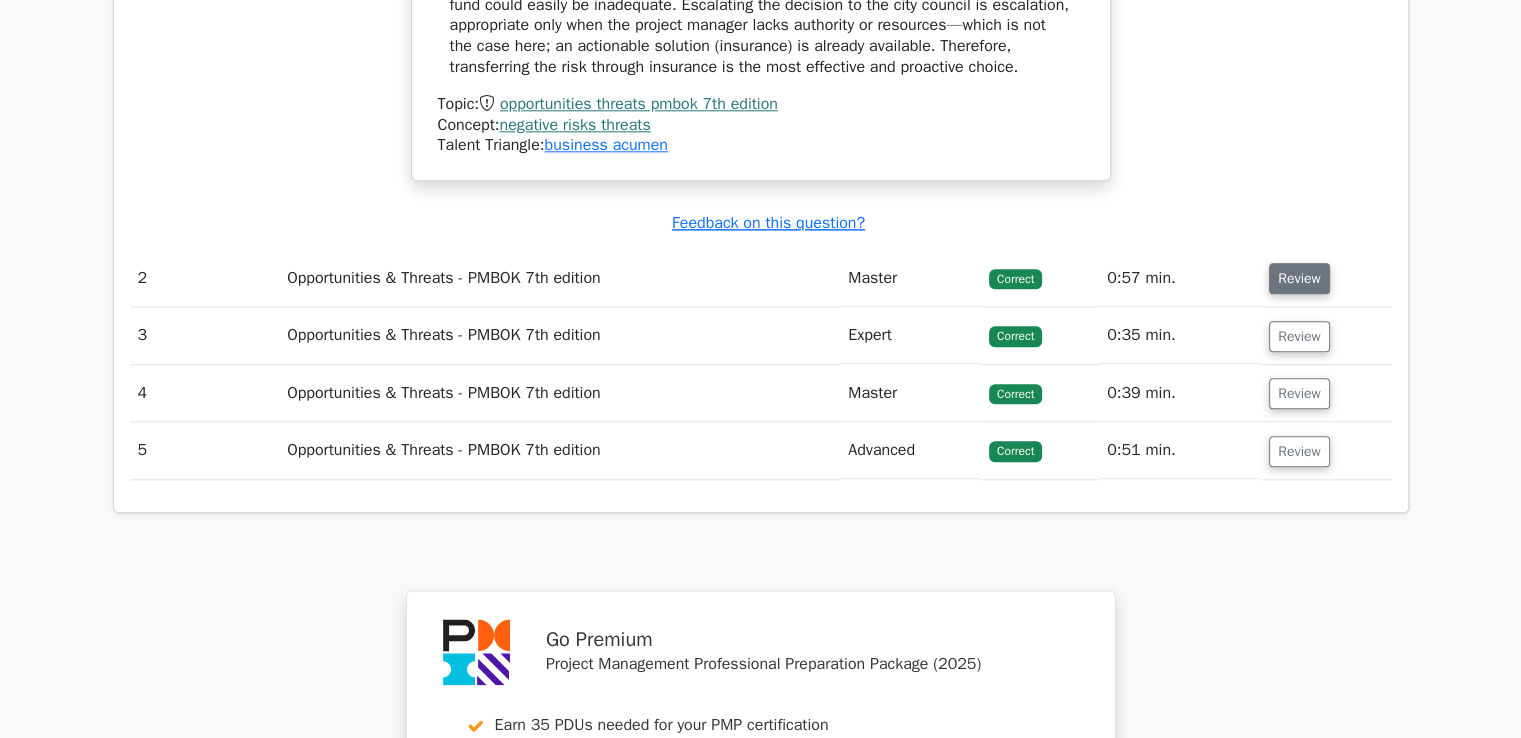 click on "Review" at bounding box center [1299, 278] 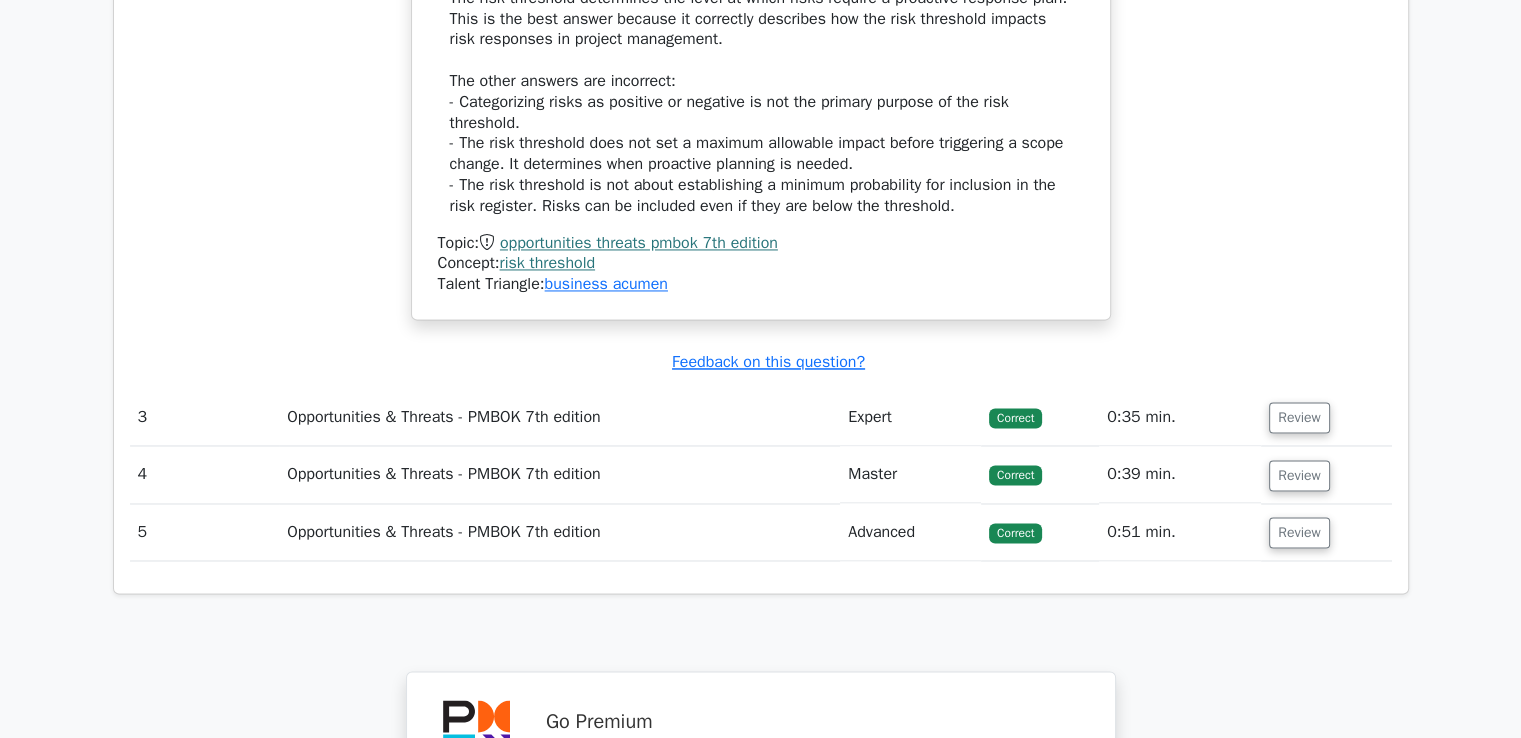 scroll, scrollTop: 3200, scrollLeft: 0, axis: vertical 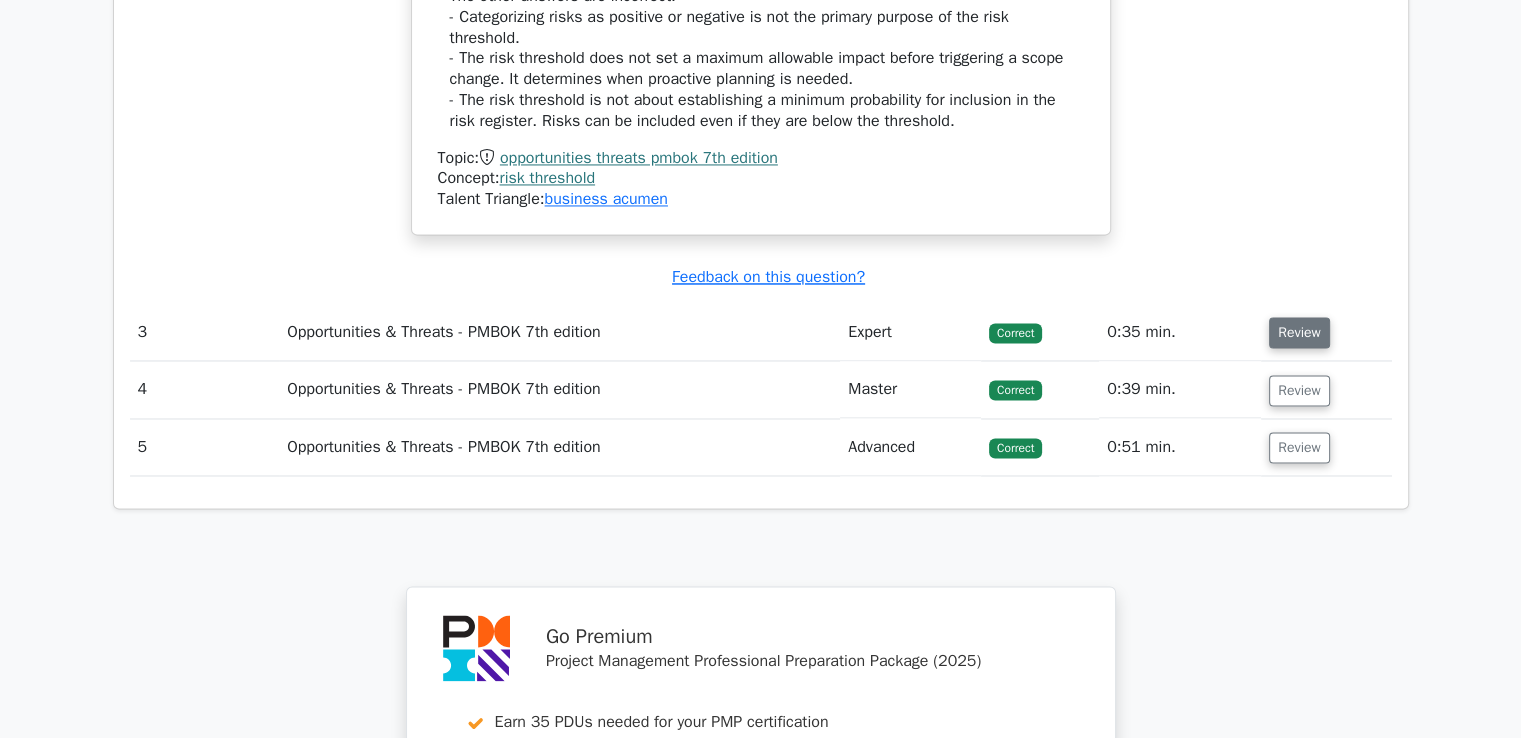 click on "Review" at bounding box center (1299, 332) 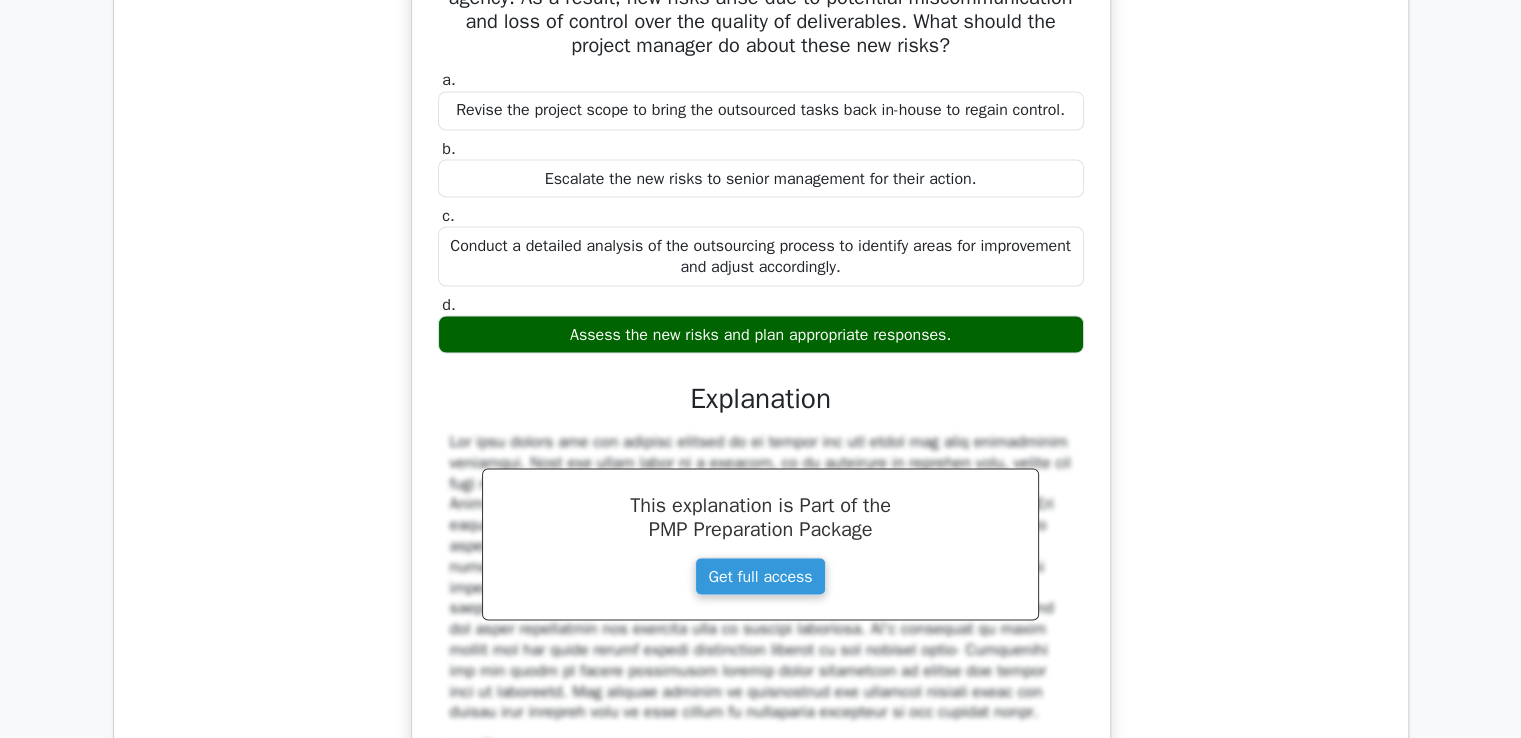 scroll, scrollTop: 4000, scrollLeft: 0, axis: vertical 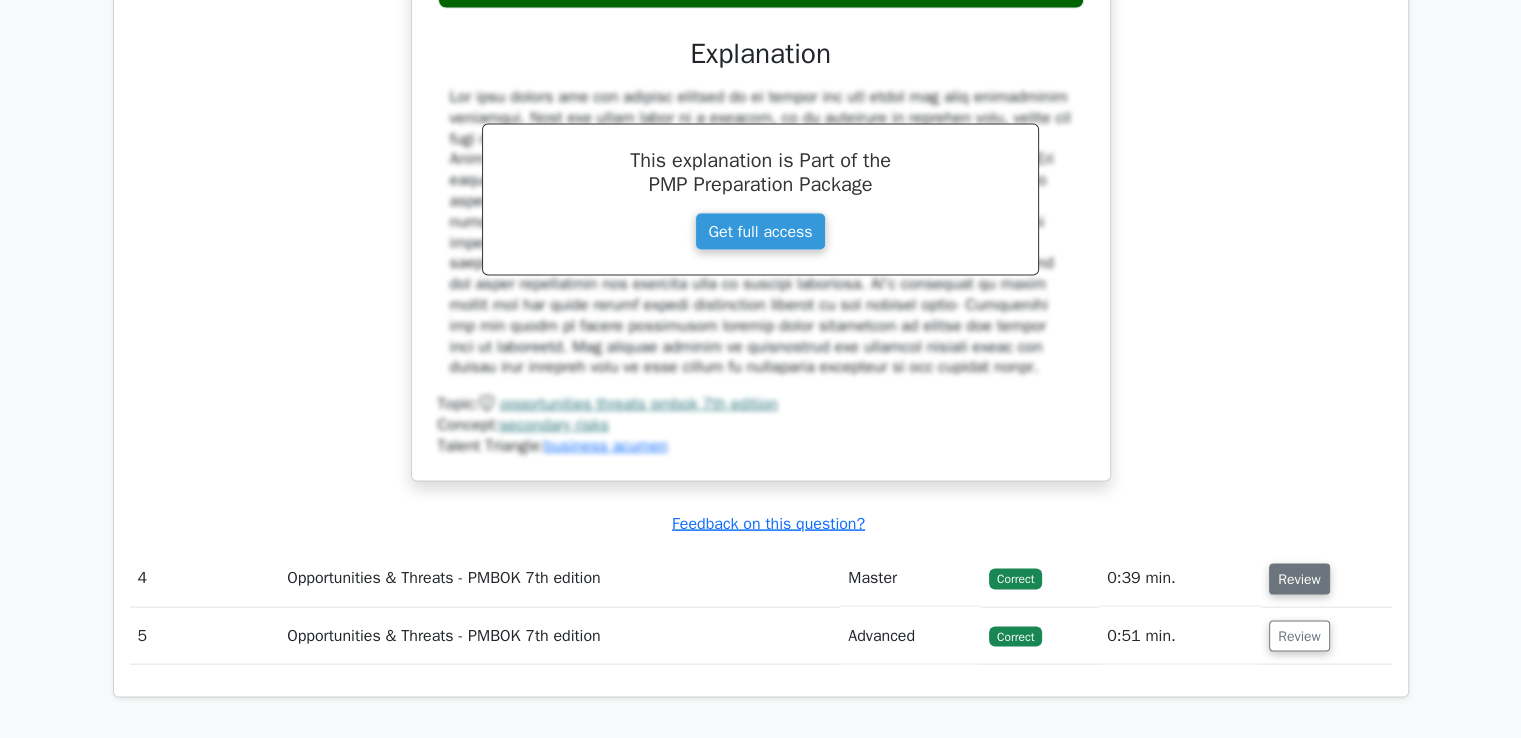 click on "Review" at bounding box center [1299, 579] 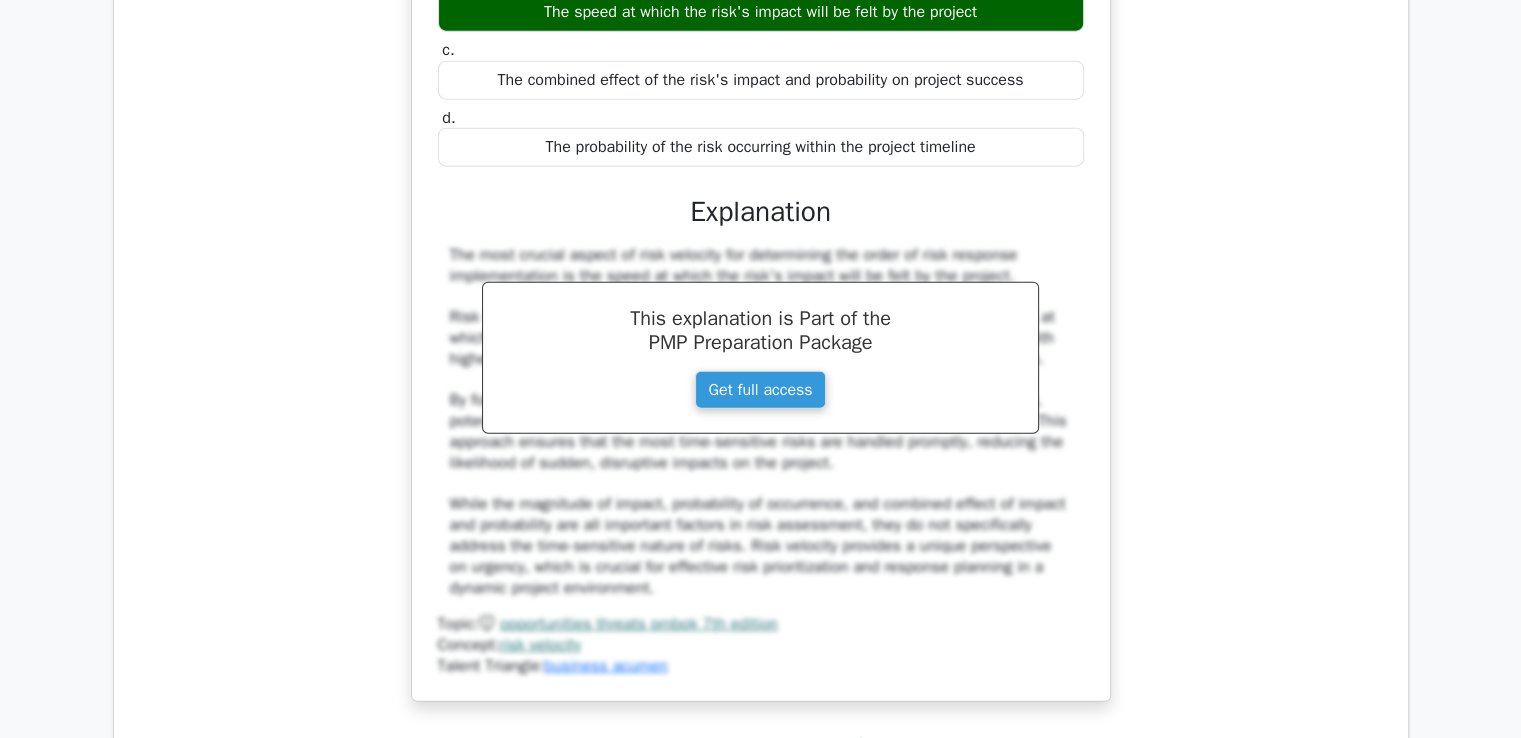 scroll, scrollTop: 5000, scrollLeft: 0, axis: vertical 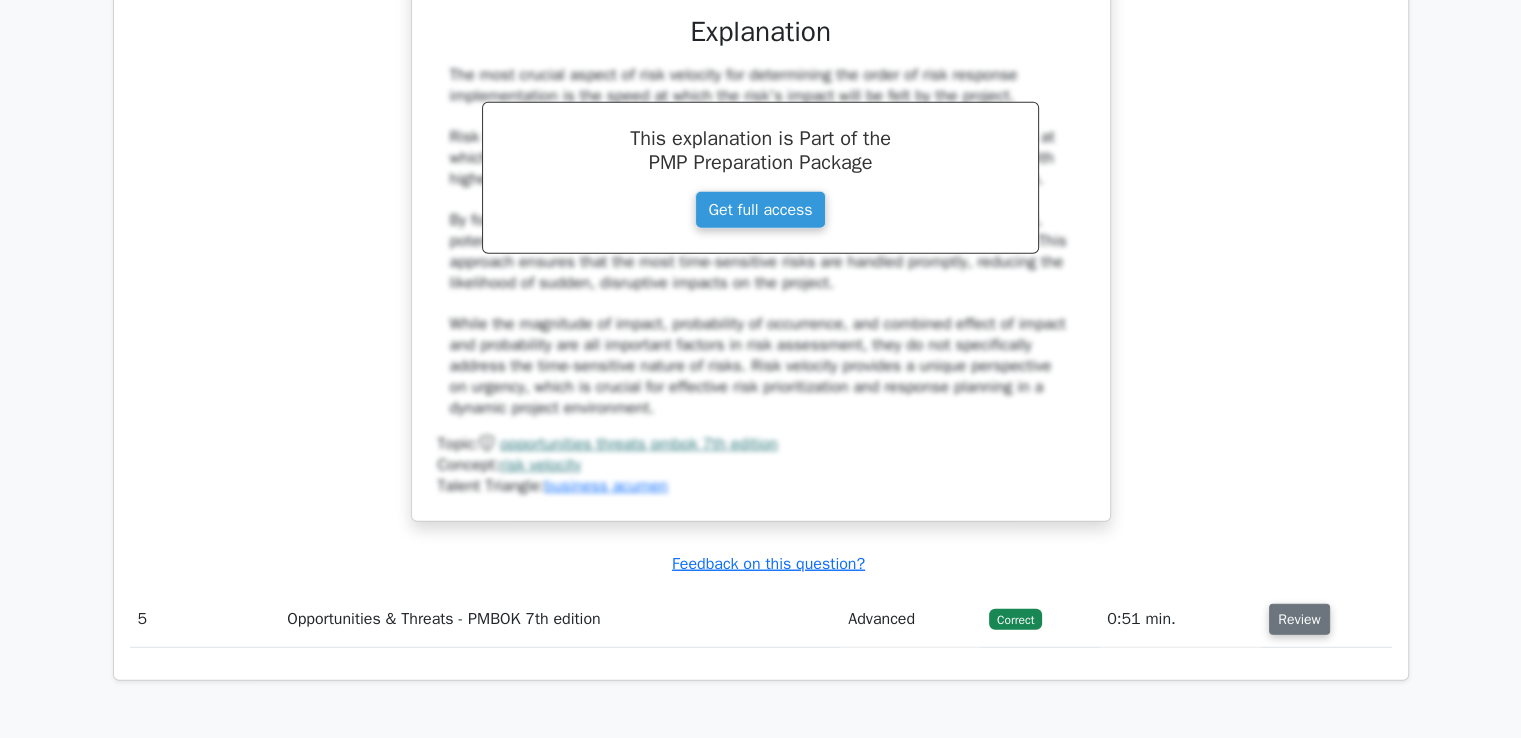 click on "Review" at bounding box center (1299, 619) 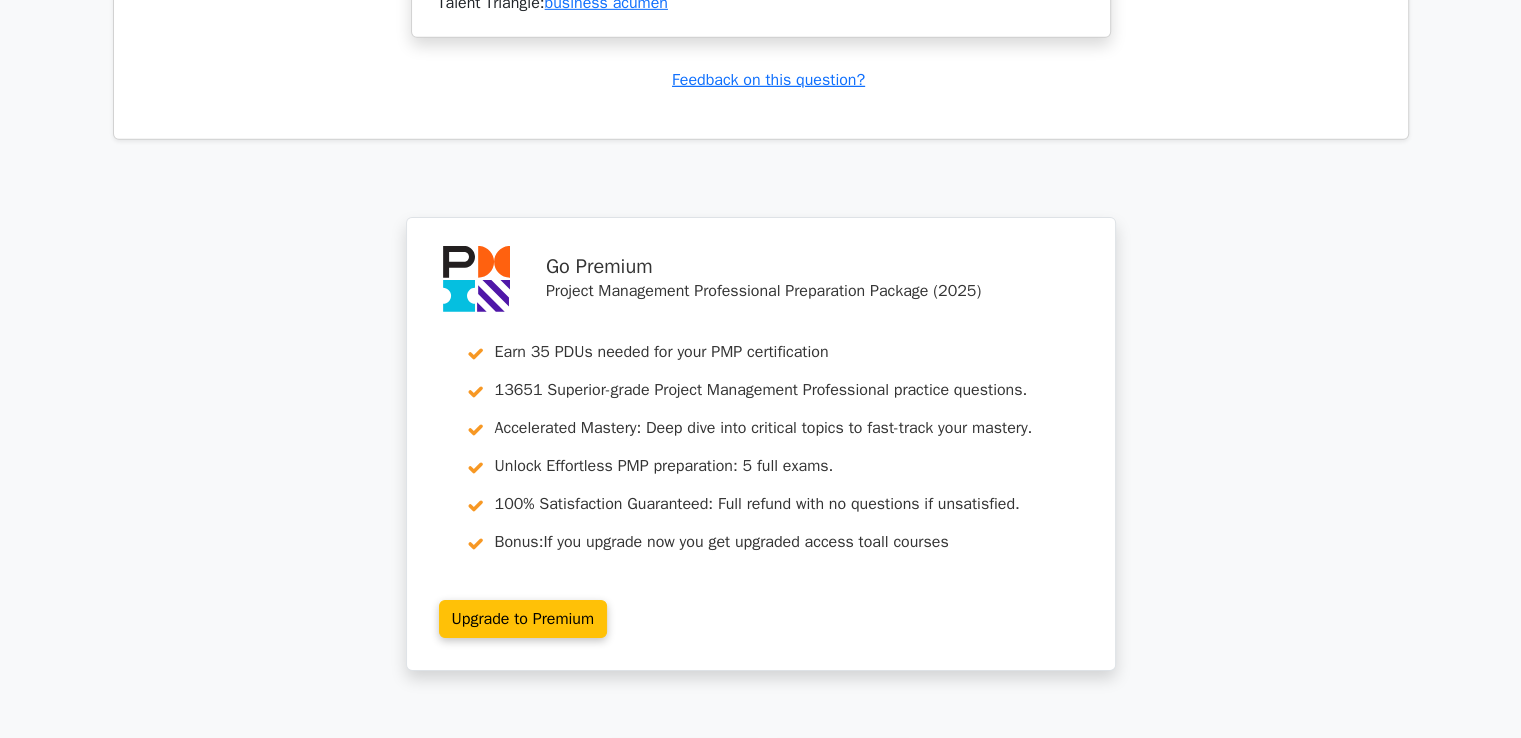 scroll, scrollTop: 6858, scrollLeft: 0, axis: vertical 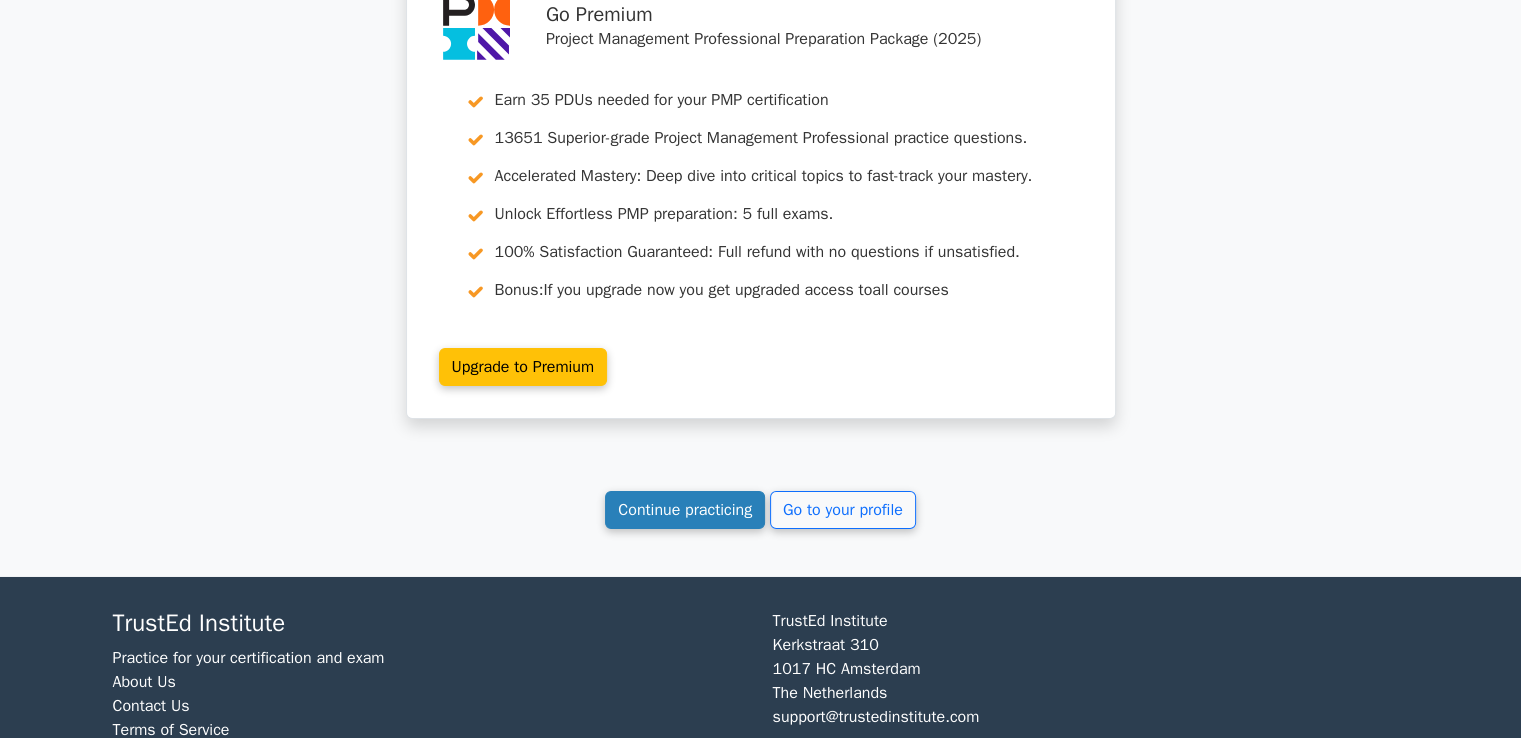 click on "Continue practicing" at bounding box center [685, 510] 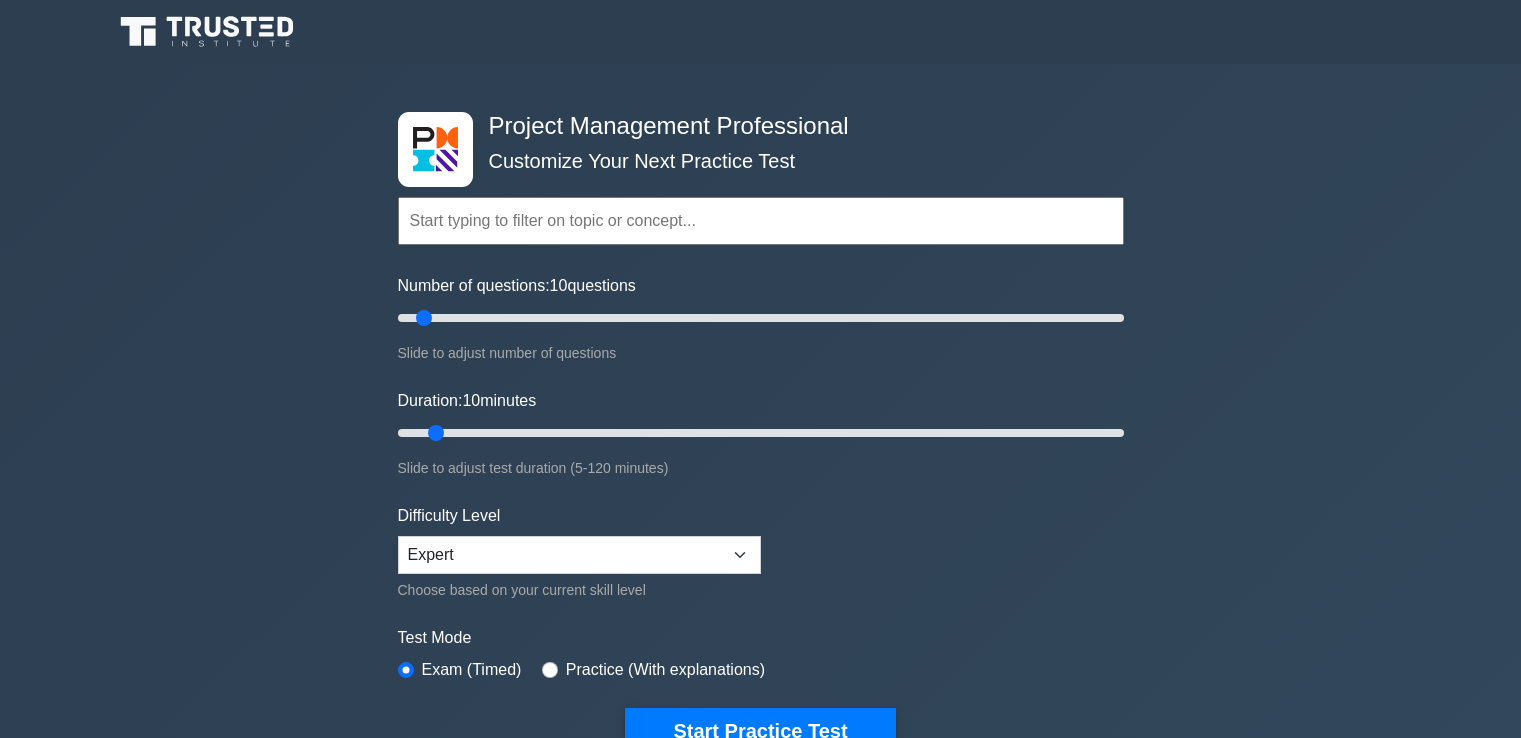 scroll, scrollTop: 0, scrollLeft: 0, axis: both 